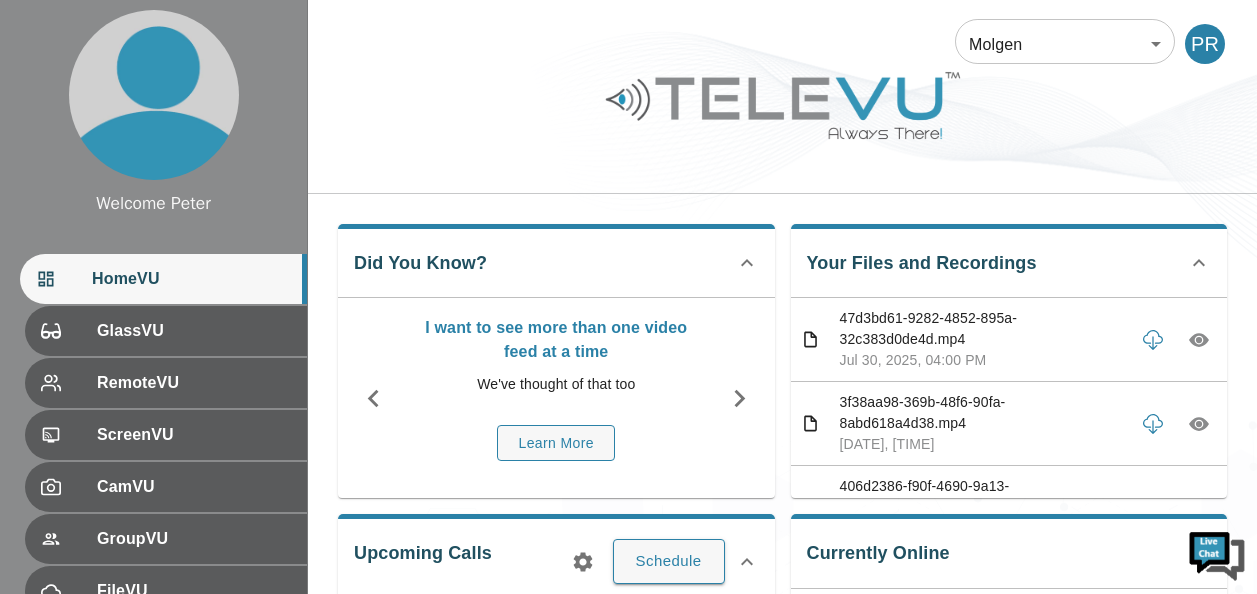 scroll, scrollTop: 0, scrollLeft: 0, axis: both 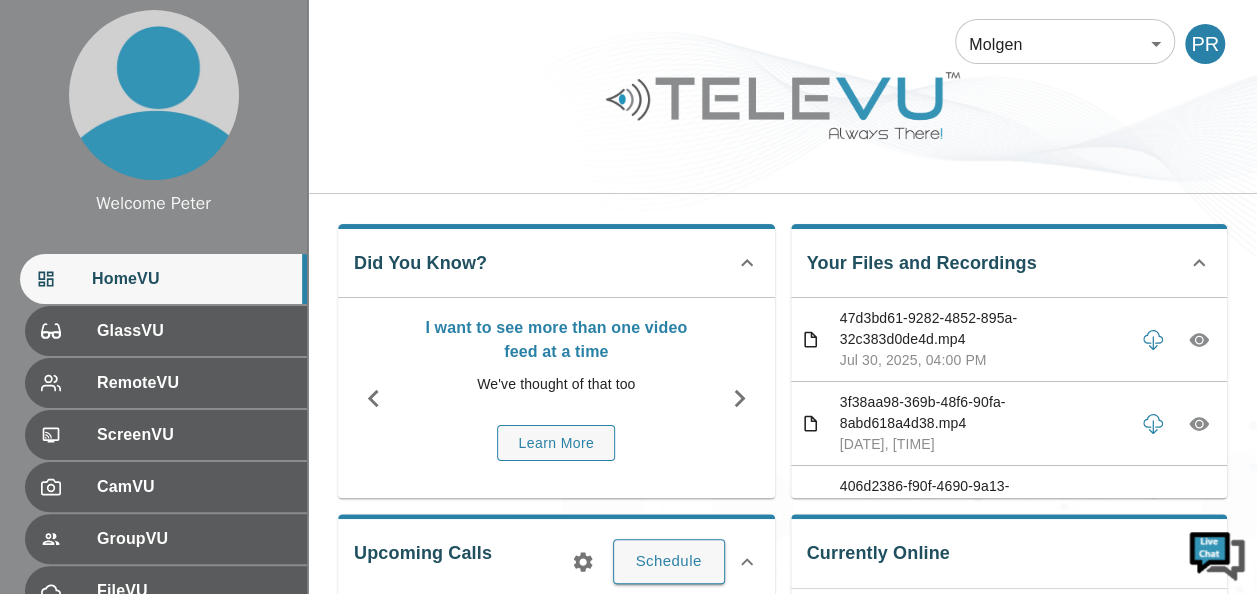 click on "Welcome   Peter HomeVU GlassVU RemoteVU ScreenVU CamVU GroupVU FileVU ReportVU ChatVU Settings Logout Refresh ©  [YEAR]   TeleVU Innovation Ltd. All Rights Reserved Molgen 102 ​ PR Did You Know? I want to see more than one video feed at a time We've thought of that too Learn More   Your Files and Recordings   47d3bd61-9282-4852-895a-32c383d0de4d.mp4   [MONTH] [DAY], [TIME]   3f38aa98-369b-48f6-90fa-8abd618a4d38.mp4   [MONTH] [DAY], [TIME]   406d2386-f90f-4690-9a13-436a148ad729.mp4   [MONTH] [DAY], [TIME]   4d2ea549-8ac7-4972-9260-7f7d3a4d73d7.png   [MONTH] [DAY], [TIME]   f2de0e63-452b-4858-81bc-c0a20617064c.png   [MONTH] [DAY], [TIME]   9e902a9a-0ad9-40fc-83cd-5ad11ce794ea.mp4   [MONTH] [DAY], [TIME]   70945aa1-1259-4133-94da-14c68adb4917.mp4   [MONTH] [DAY], [TIME]   0b436d0b-cb07-4bd5-9445-f32c75f45b29.mp4   [MONTH] [DAY], [TIME]   d064f4cb-f514-43c6-8987-56f70ff5924c.png   [MONTH] [DAY], [TIME]   dc0a7876-93ed-46f3-a11a-94c70d91b9e5.png   [MONTH] [DAY], [TIME]     [MONTH] [DAY], [TIME]" at bounding box center (628, 534) 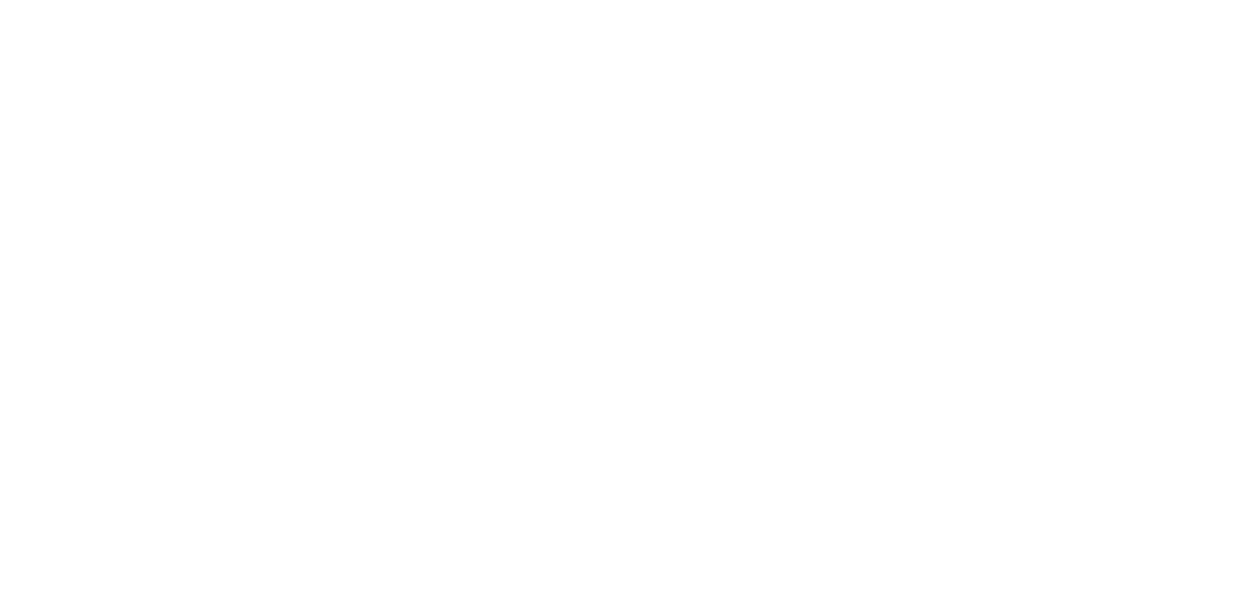 scroll, scrollTop: 0, scrollLeft: 0, axis: both 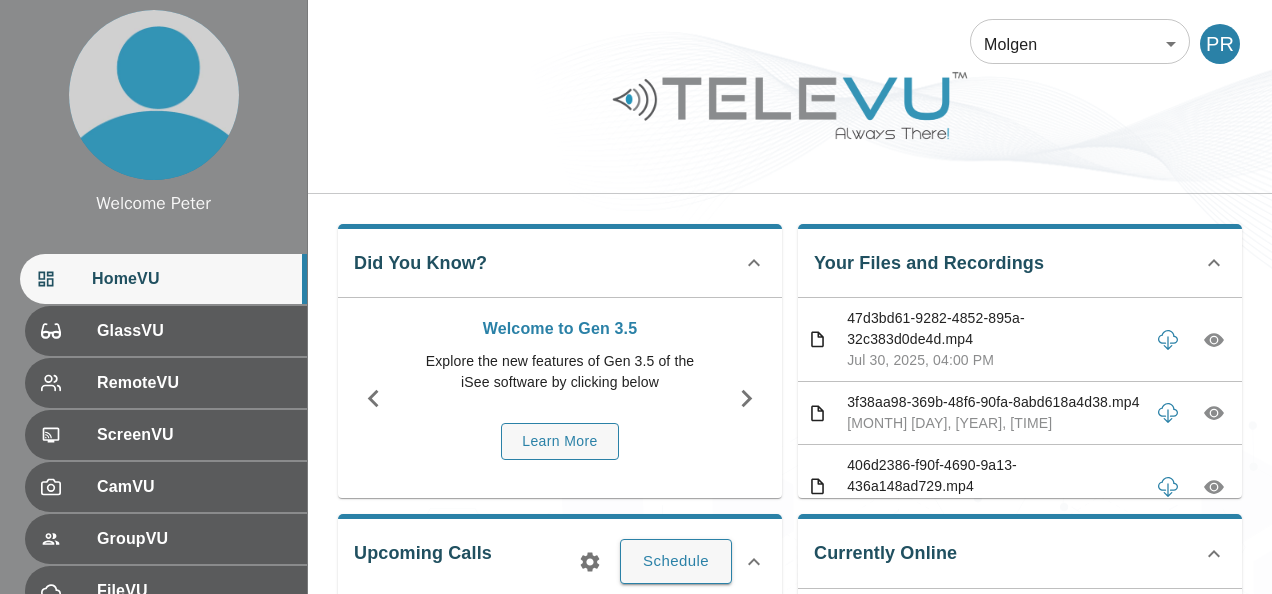 click on "Welcome   Peter HomeVU GlassVU RemoteVU ScreenVU CamVU GroupVU FileVU ReportVU ChatVU Settings Logout Refresh ©  2025   TeleVU Innovation Ltd. All Rights Reserved Molgen 102 ​ PR Did You Know? Welcome to Gen 3.5 Explore the new features of Gen 3.5 of the iSee software by clicking below Learn More   Your Files and Recordings   47d3bd61-9282-4852-895a-32c383d0de4d.mp4   Jul 30, 2025, 04:00 PM   3f38aa98-369b-48f6-90fa-8abd618a4d38.mp4   Jul 30, 2025, 03:33 PM   406d2386-f90f-4690-9a13-436a148ad729.mp4   Jul 30, 2025, 03:19 PM   4d2ea549-8ac7-4972-9260-7f7d3a4d73d7.png   Jul 30, 2025, 02:54 PM   f2de0e63-452b-4858-81bc-c0a20617064c.png   Jul 30, 2025, 02:54 PM   9e902a9a-0ad9-40fc-83cd-5ad11ce794ea.mp4   Jul 30, 2025, 02:51 PM   70945aa1-1259-4133-94da-14c68adb4917.mp4   Jul 29, 2025, 12:32 PM   0b436d0b-cb07-4bd5-9445-f32c75f45b29.mp4   Jul 29, 2025, 12:17 PM   d064f4cb-f514-43c6-8987-56f70ff5924c.png   Jul 29, 2025, 12:04 PM   dc0a7876-93ed-46f3-a11a-94c70d91b9e5.png   Jul 29, 2025, 12:04 PM" at bounding box center [636, 534] 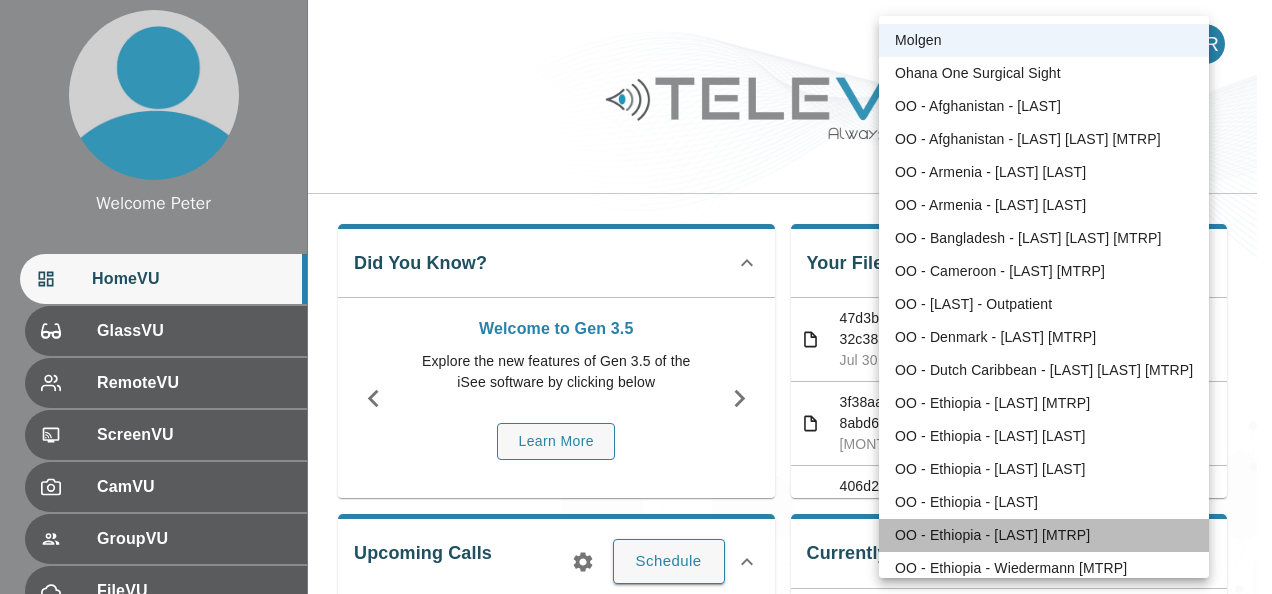 click on "OO - Ethiopia - S. G. Osman [MTRP]" at bounding box center [1044, 535] 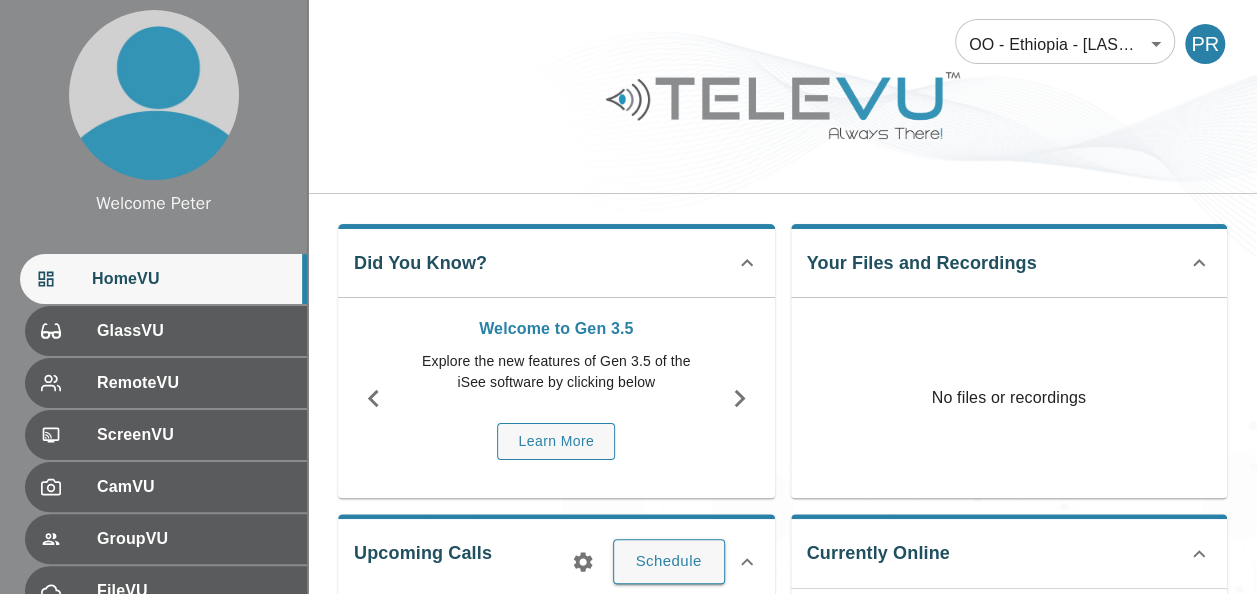click on "OO - Ethiopia - S. G. Osman [MTRP] 114 ​ PR" at bounding box center (782, 97) 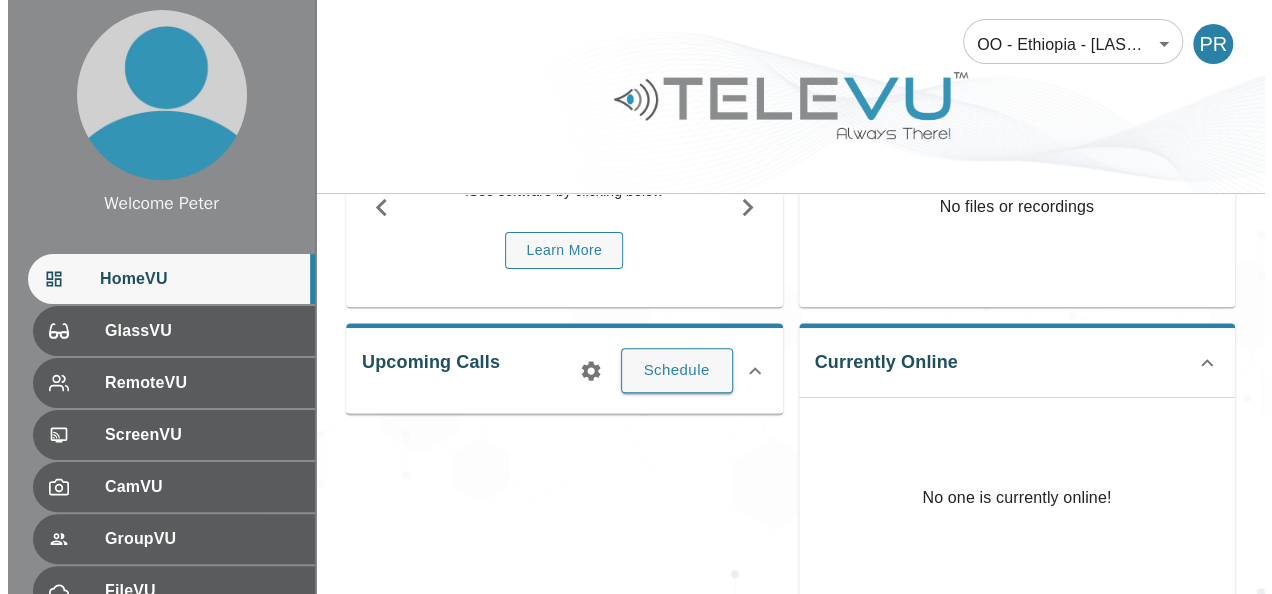 scroll, scrollTop: 200, scrollLeft: 0, axis: vertical 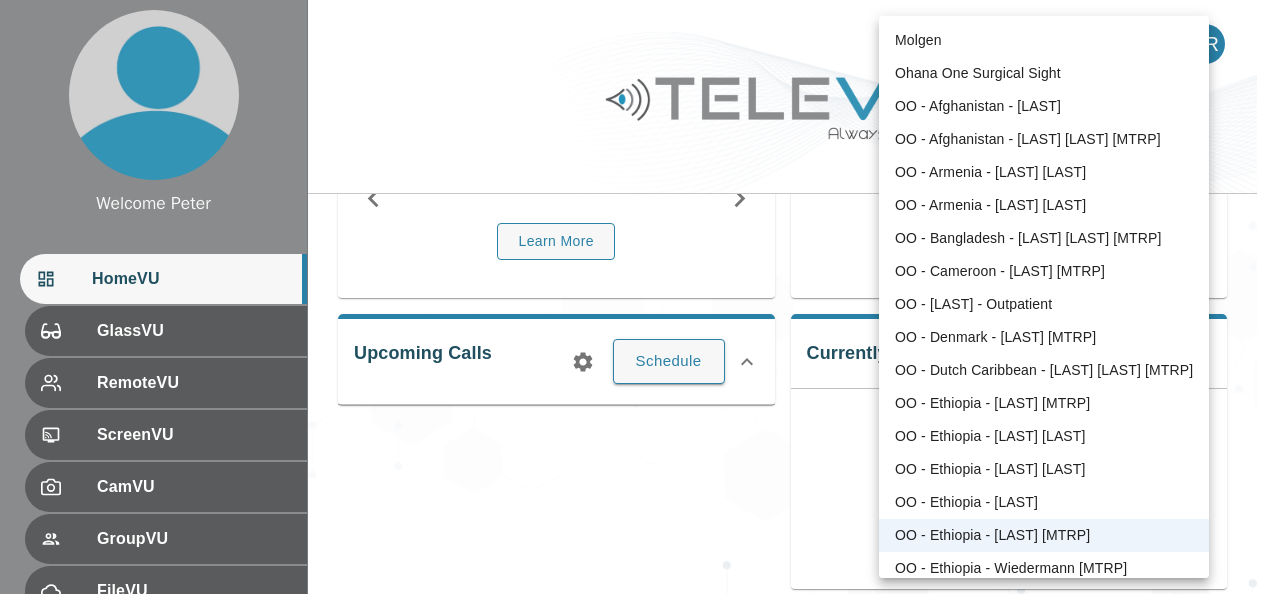 click on "Welcome   Peter HomeVU GlassVU RemoteVU ScreenVU CamVU GroupVU FileVU ChatVU Settings Logout Refresh ©  2025   TeleVU Innovation Ltd. All Rights Reserved OO - Ethiopia - S. G. Osman [MTRP] 114 ​ PR Did You Know? Welcome to Gen 3.5 Explore the new features of Gen 3.5 of the iSee software by clicking below Learn More   Your Files and Recordings No files or recordings Upcoming Calls Schedule Currently Online No one is currently online! Past Calls Calls this month :  Not Available You have not been in any calls this month! Molgen Ohana One Surgical Sight OO - Afghanistan - A. Abdali OO - Afghanistan - M. Jaweed [MTRP] OO - Armenia - A. Harutyunyan OO - Armenia - S. Sargsyan OO - Bangladesh - J. Hannan [MTRP] OO - Cameroon - M. Snell [MTRP] OO - D. Kulber - Outpatient OO - Denmark - N. Azawi [MTRP] OO - Dutch Caribbean - E. Dos Santos Rubio [MTRP] OO - Ethiopia - A. Tebikew [MTRP] OO - Ethiopia - B. Bekele OO - Ethiopia - K. Getachew OO - Ethiopia - R. Kassa OO - Ethiopia - S. G. Osman [MTRP] OO - Guatemala" at bounding box center [636, 334] 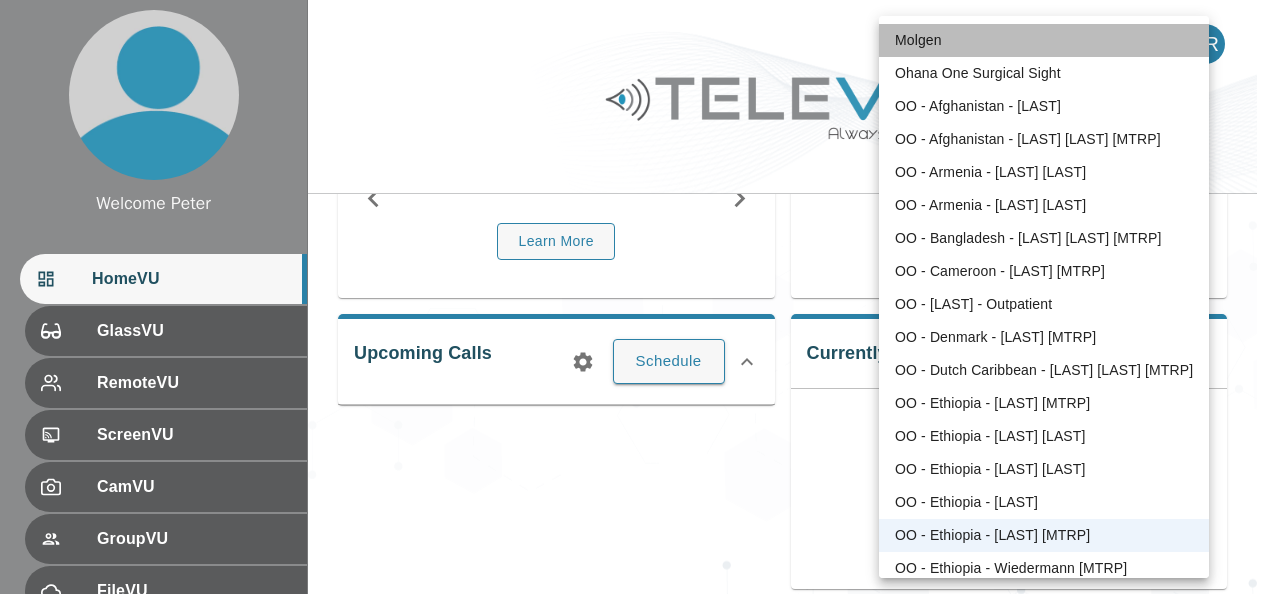 click on "Molgen" at bounding box center (1044, 40) 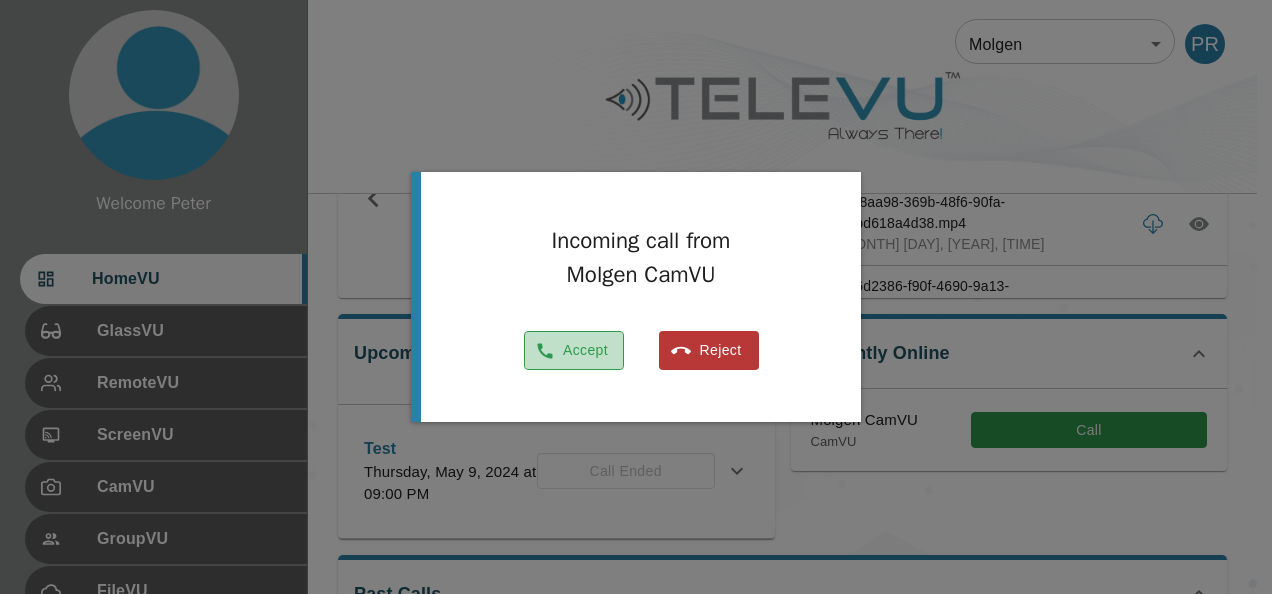 click on "Accept" at bounding box center [574, 350] 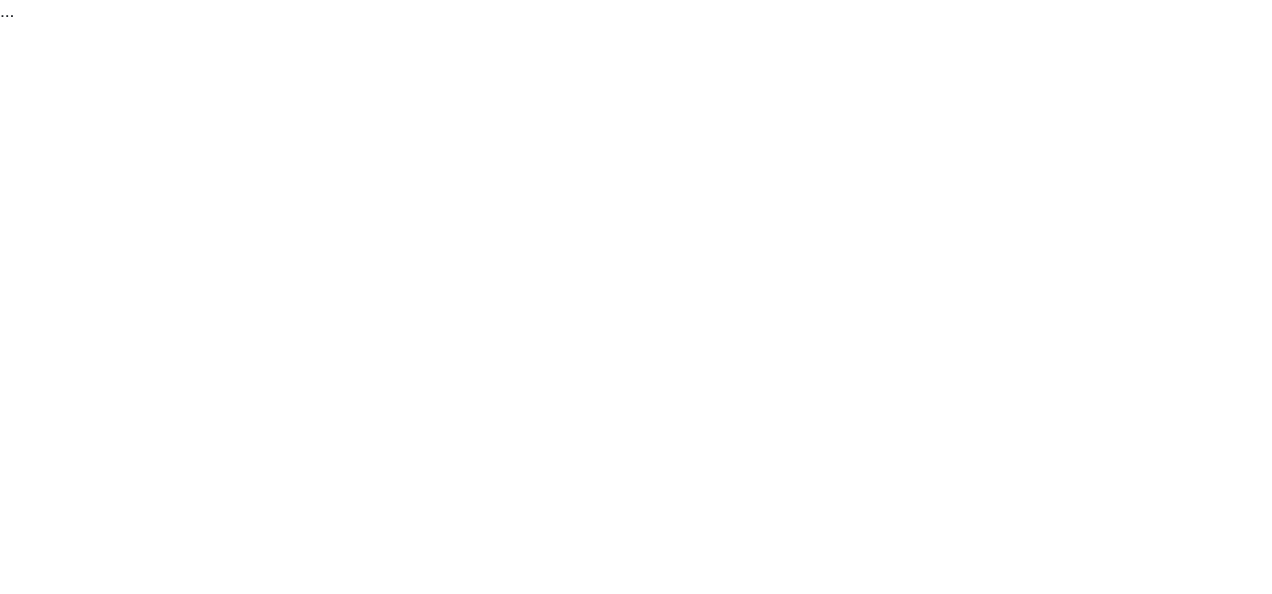 scroll, scrollTop: 0, scrollLeft: 0, axis: both 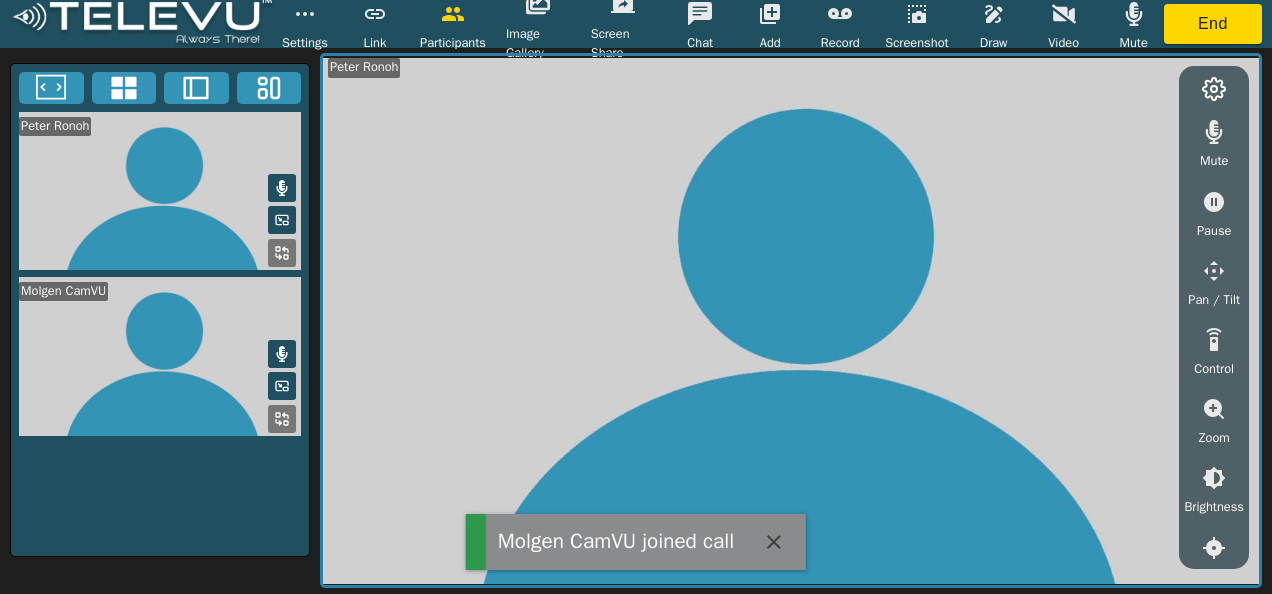 click 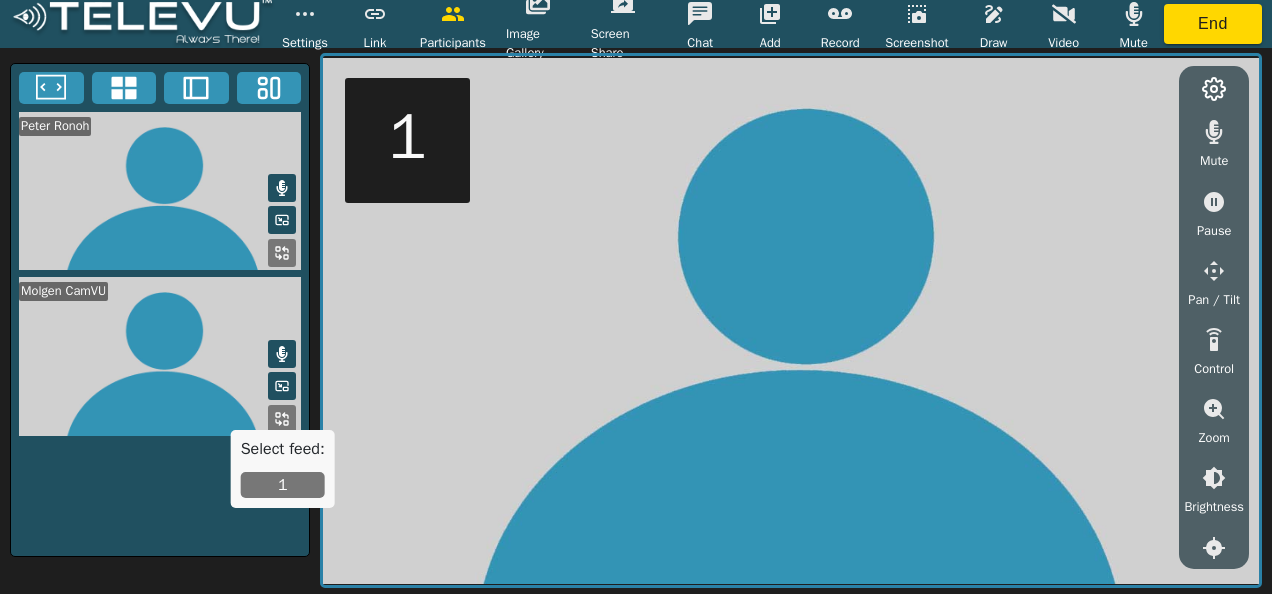 click on "1" at bounding box center (283, 485) 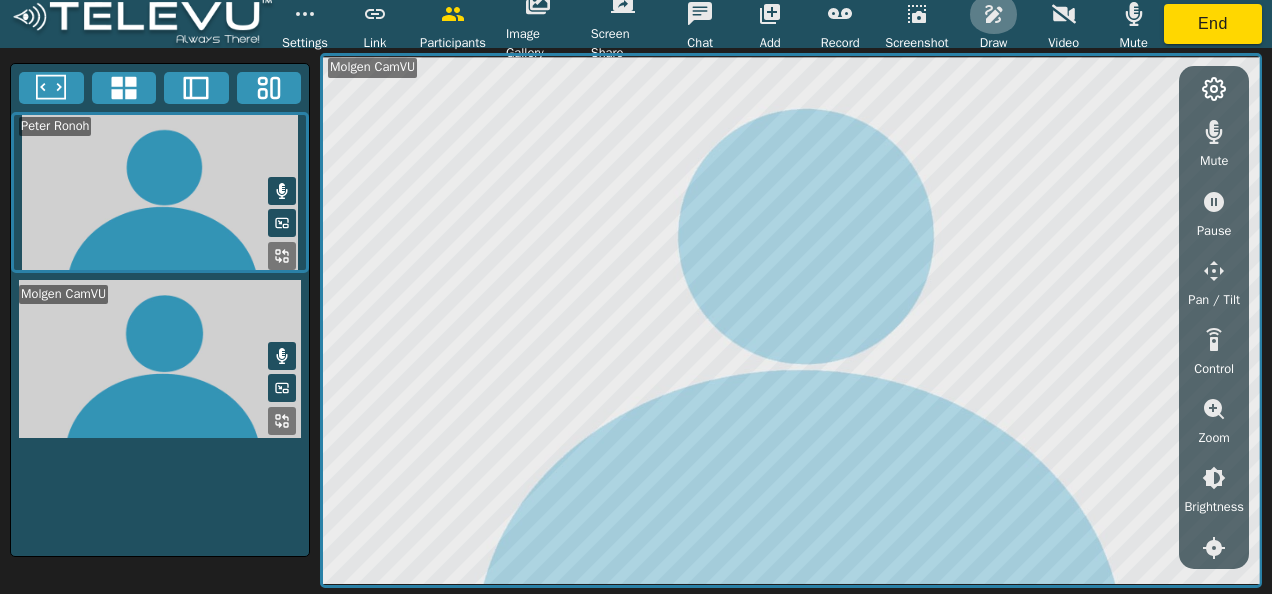 click at bounding box center [994, 14] 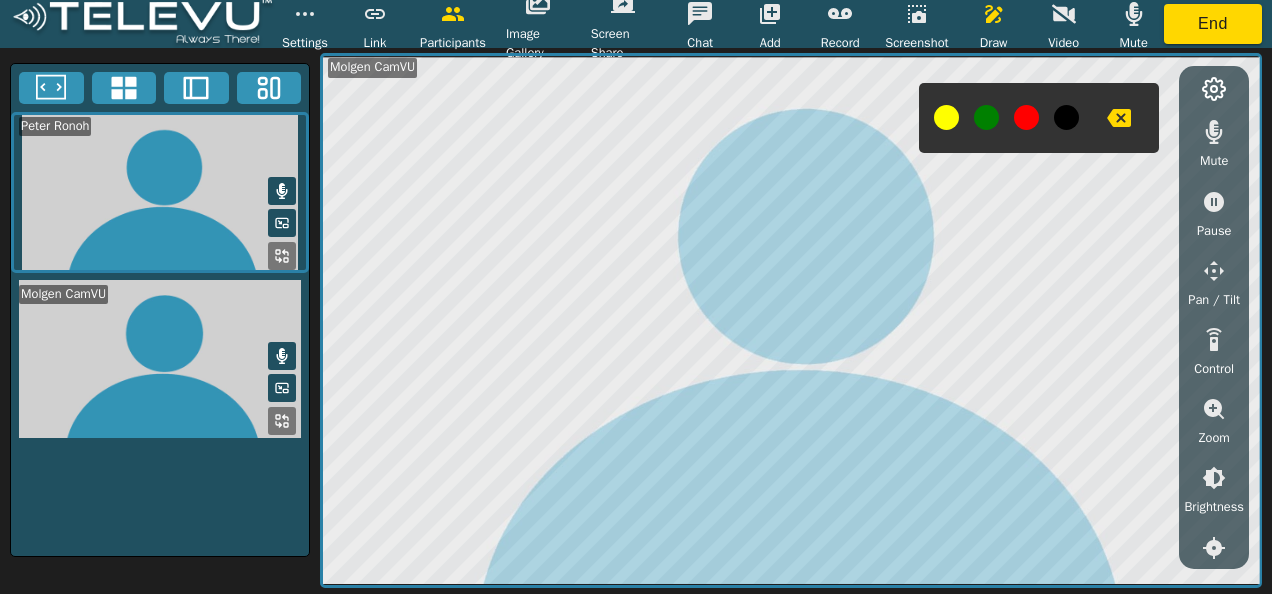 click at bounding box center (1026, 117) 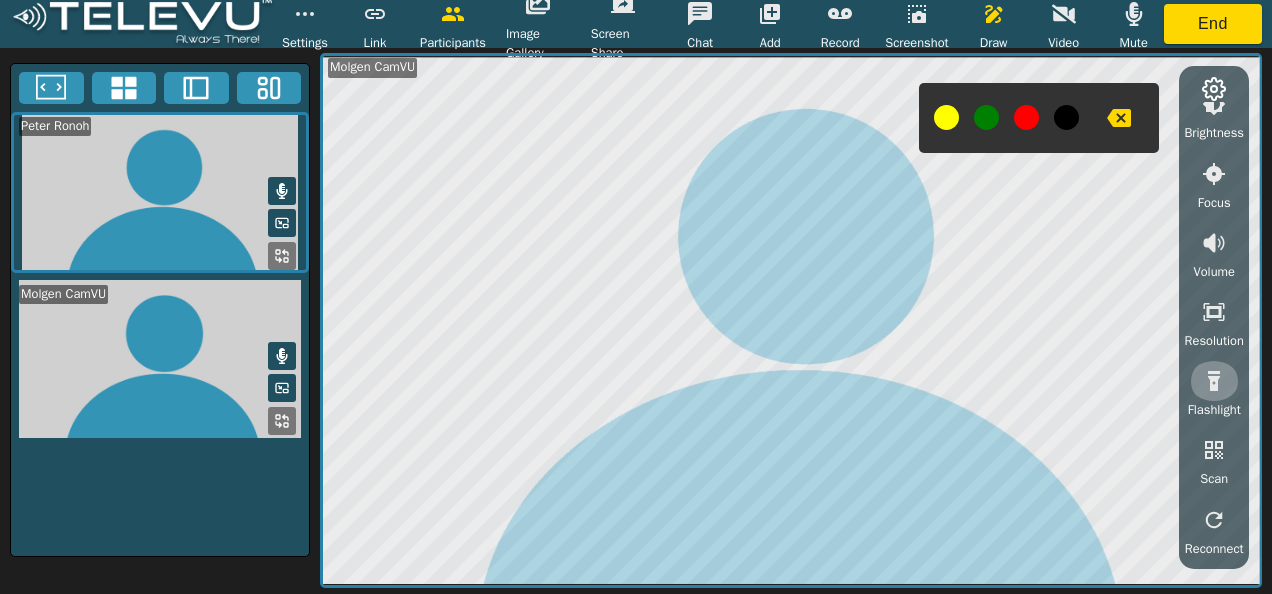 click 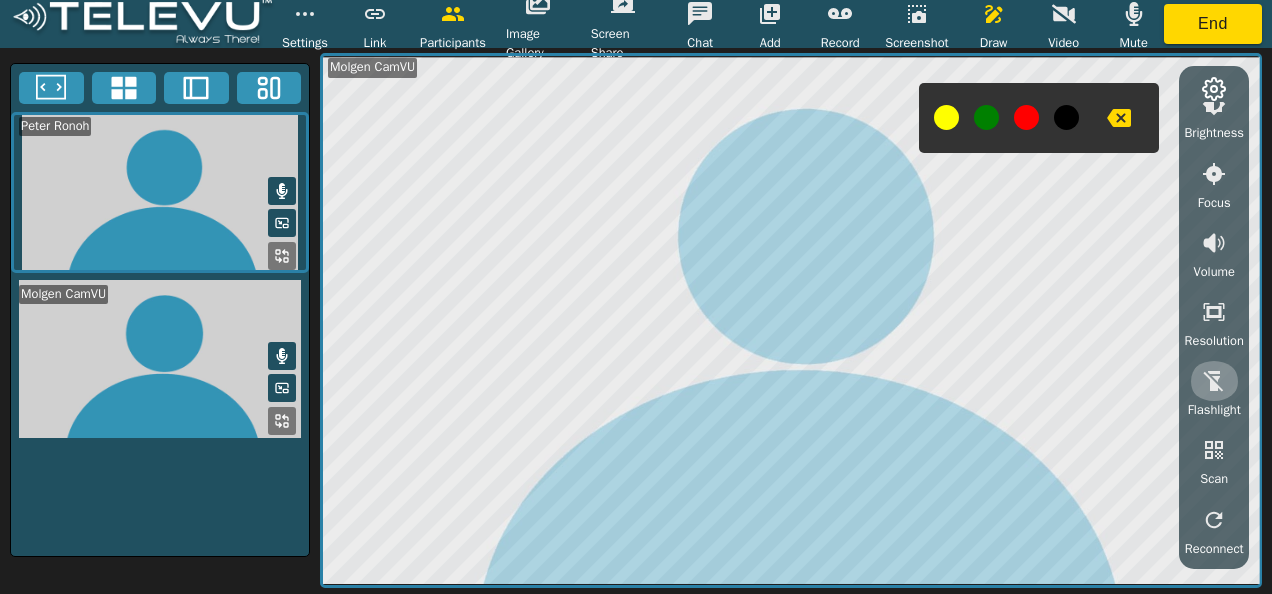 click 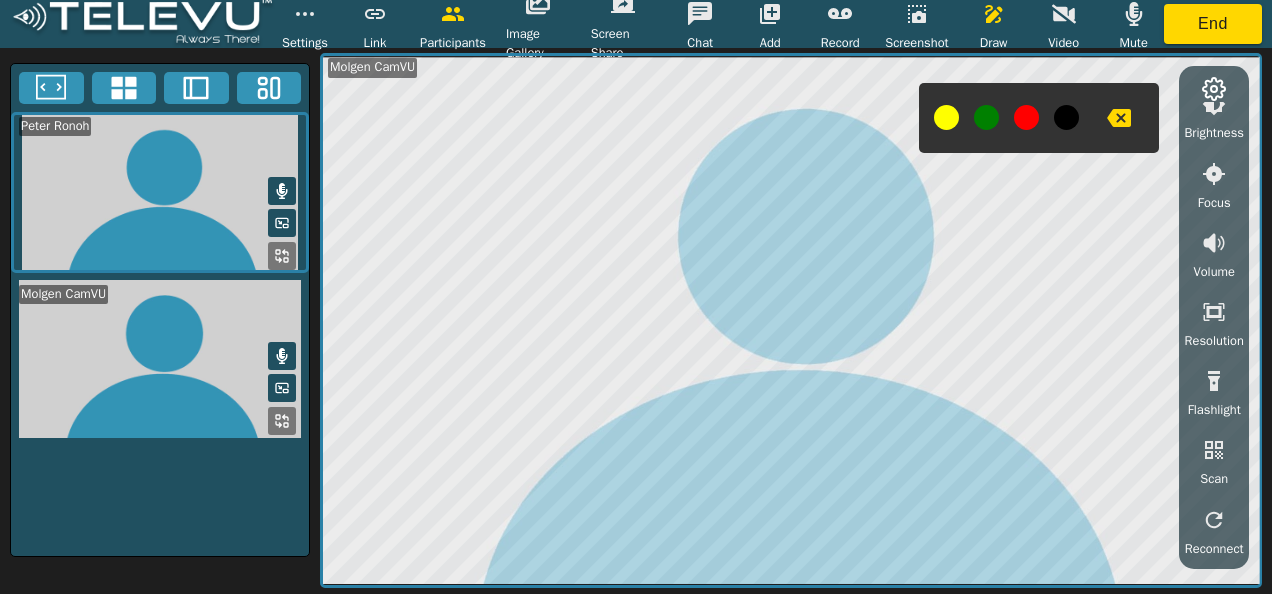 scroll, scrollTop: 0, scrollLeft: 0, axis: both 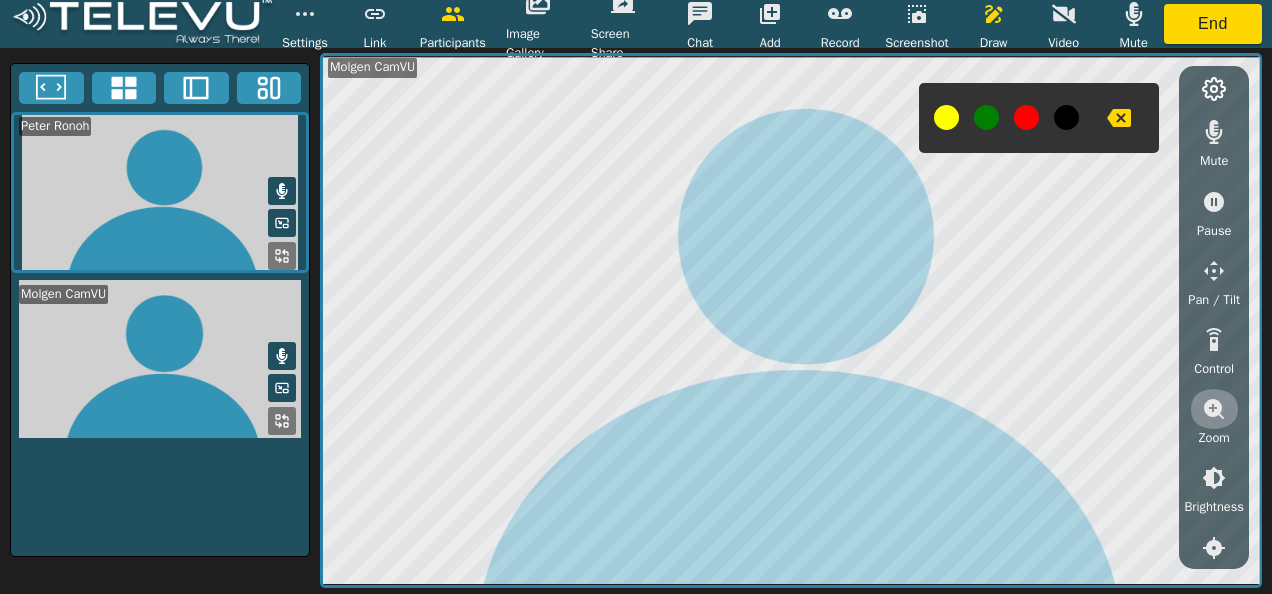click 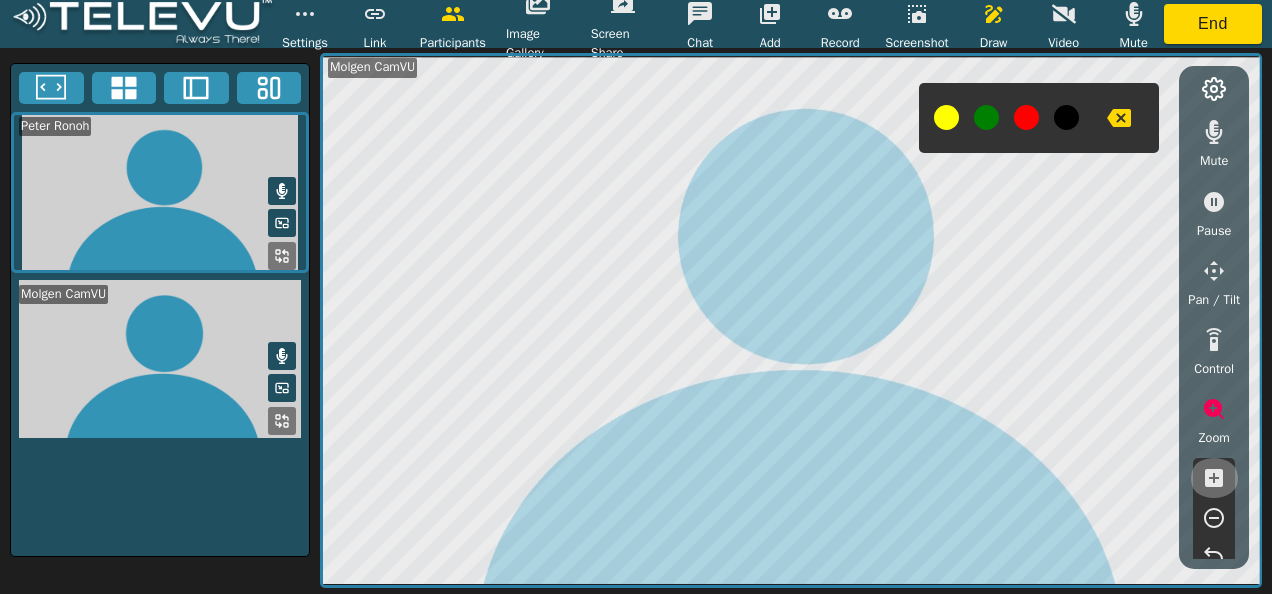 click 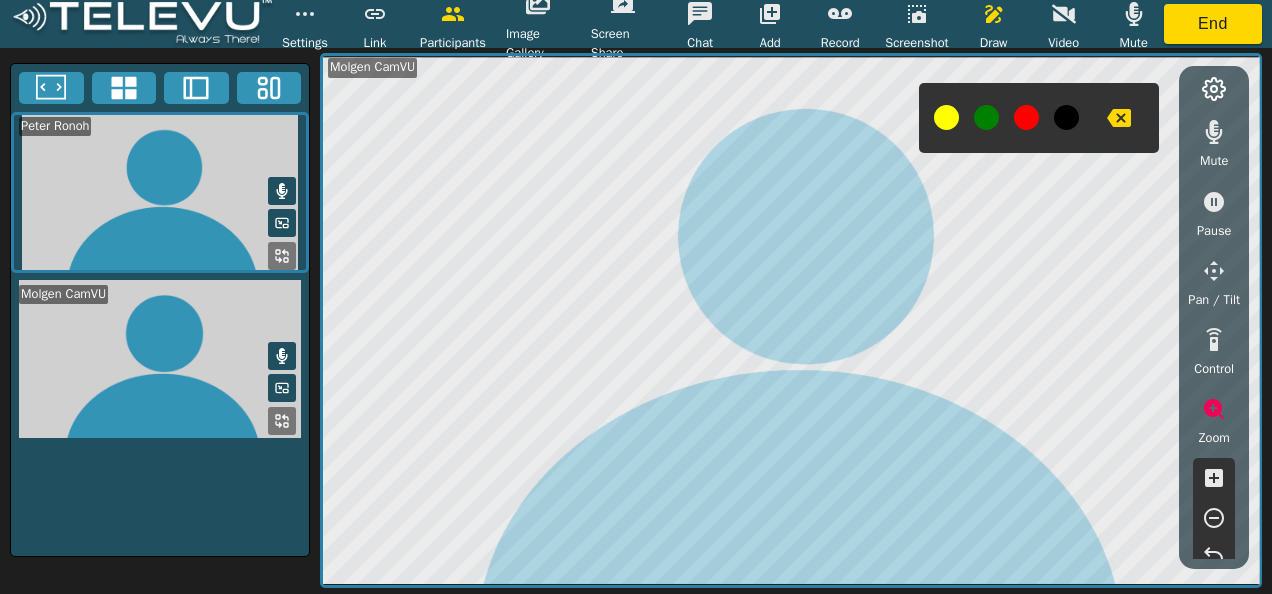 click 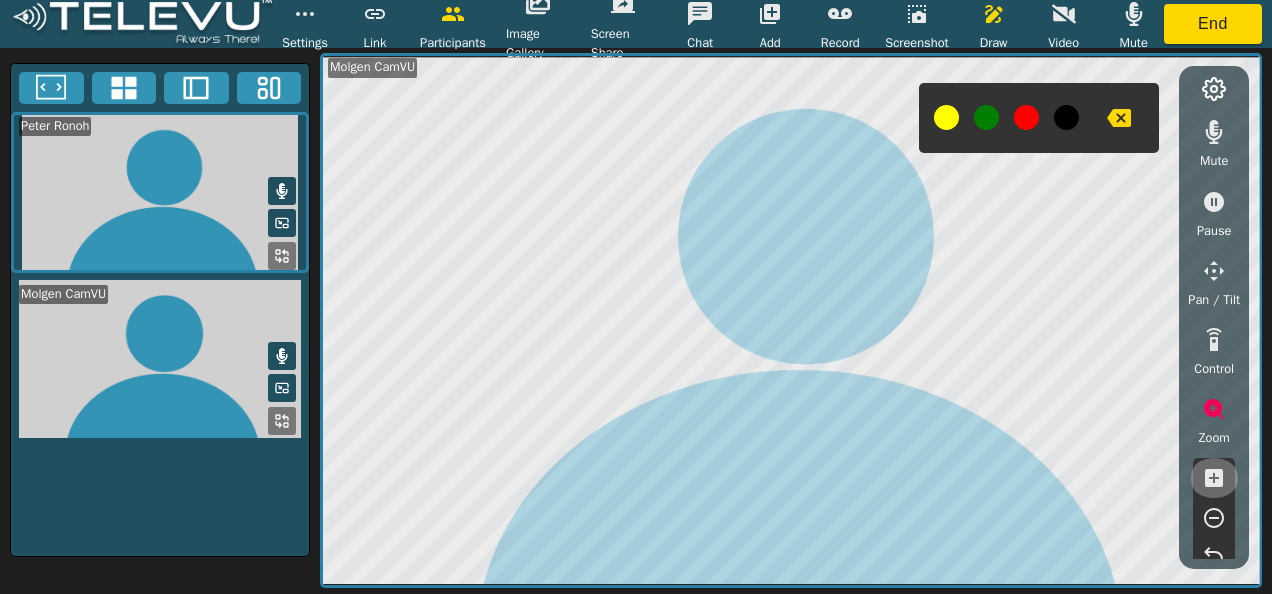 click 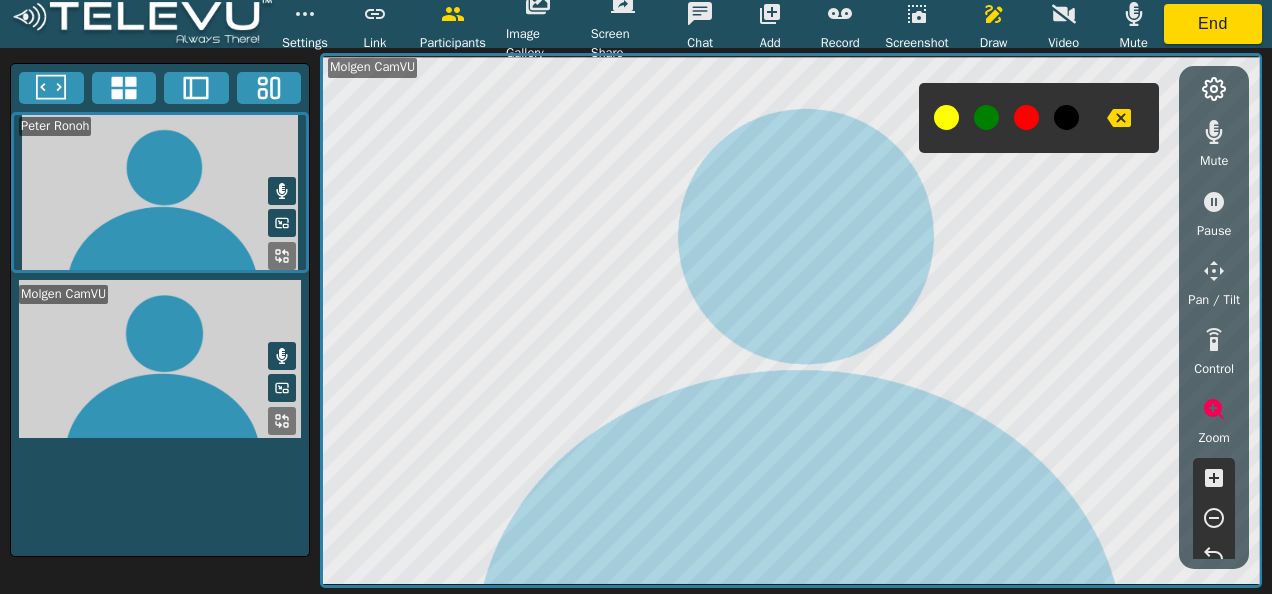 click 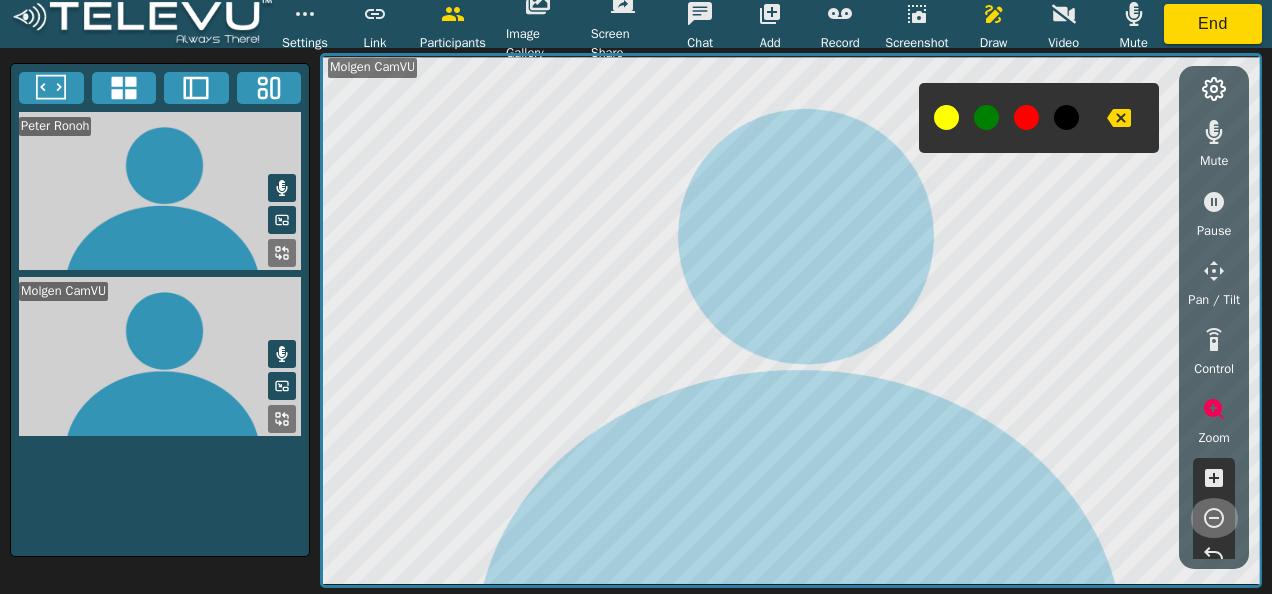 click 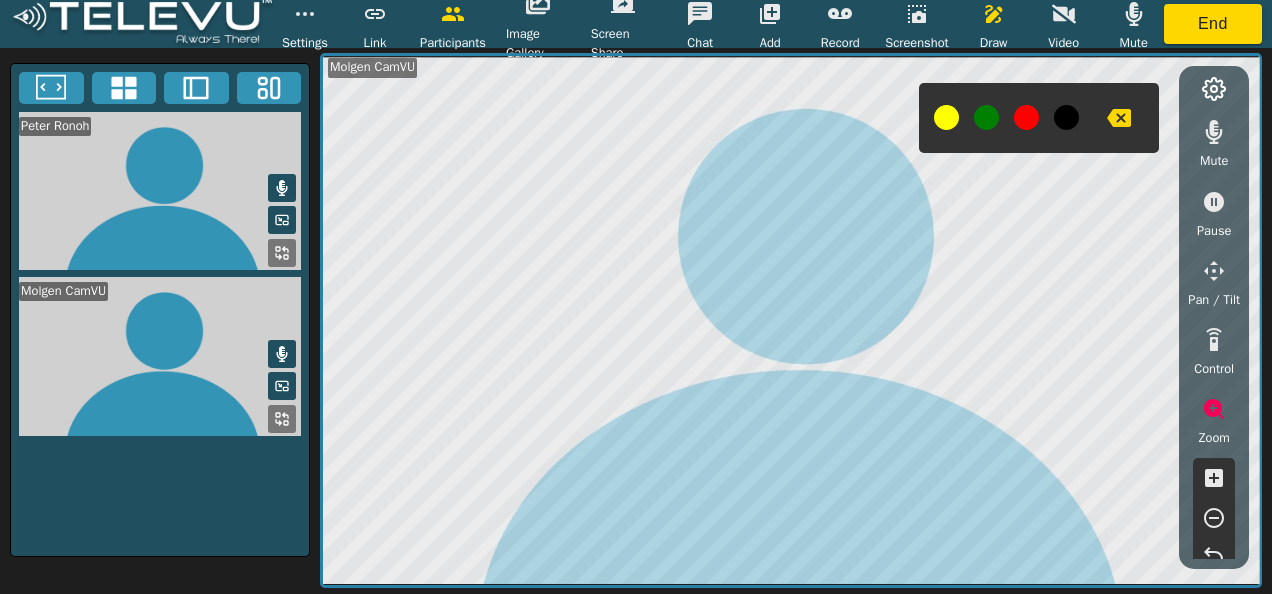 click 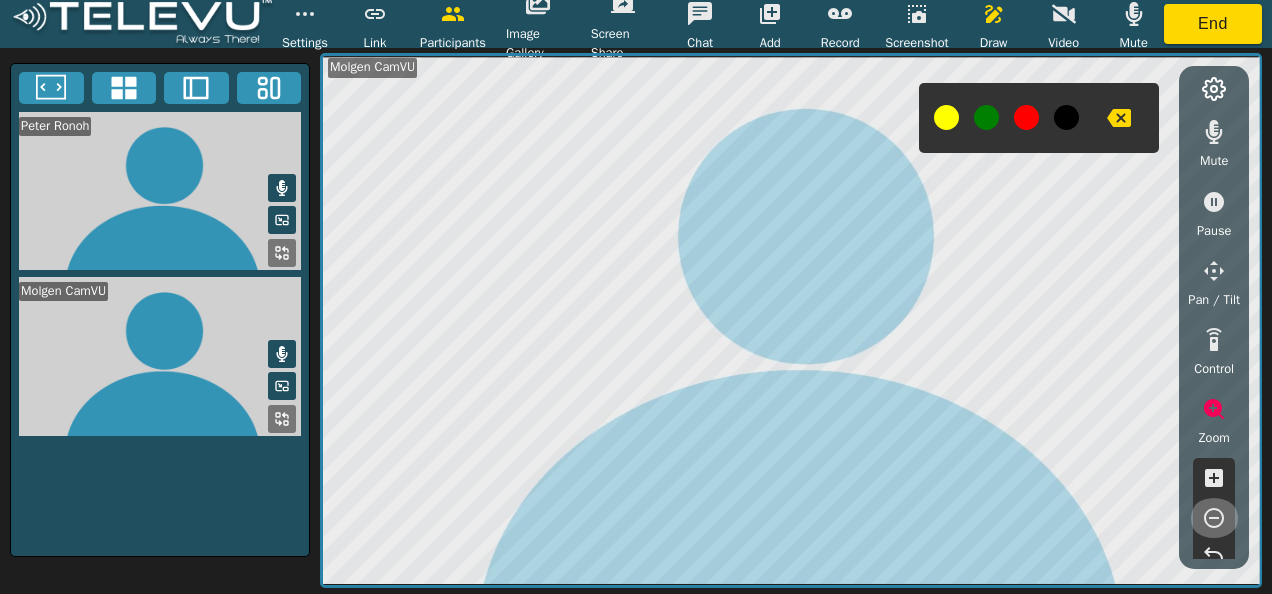 click 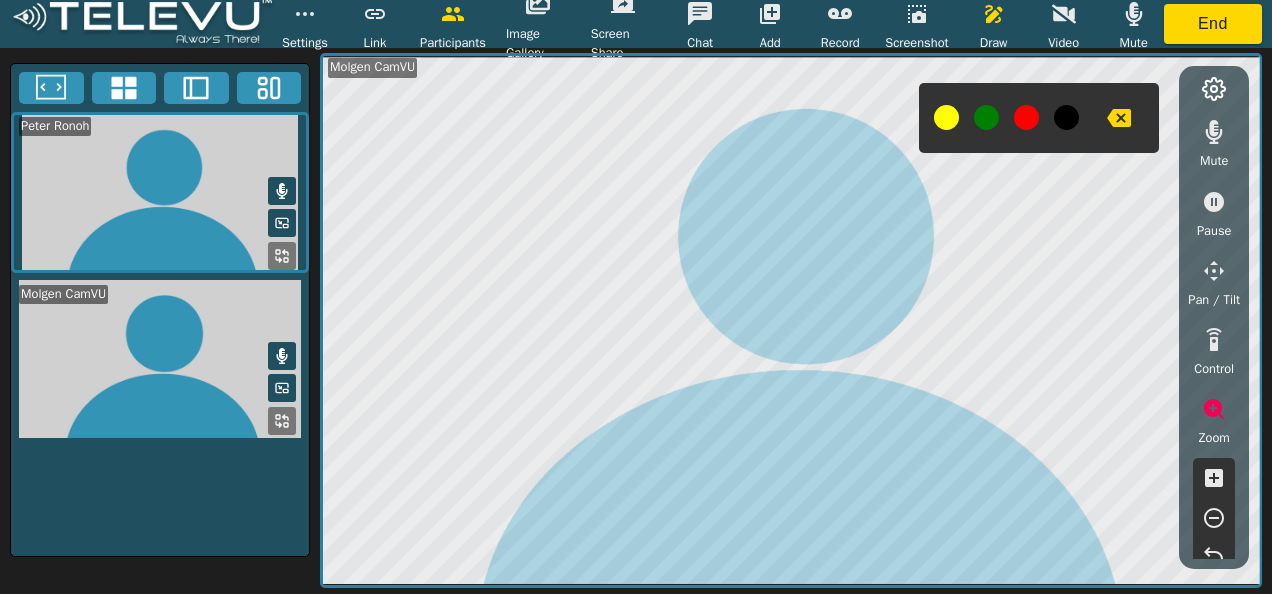 click 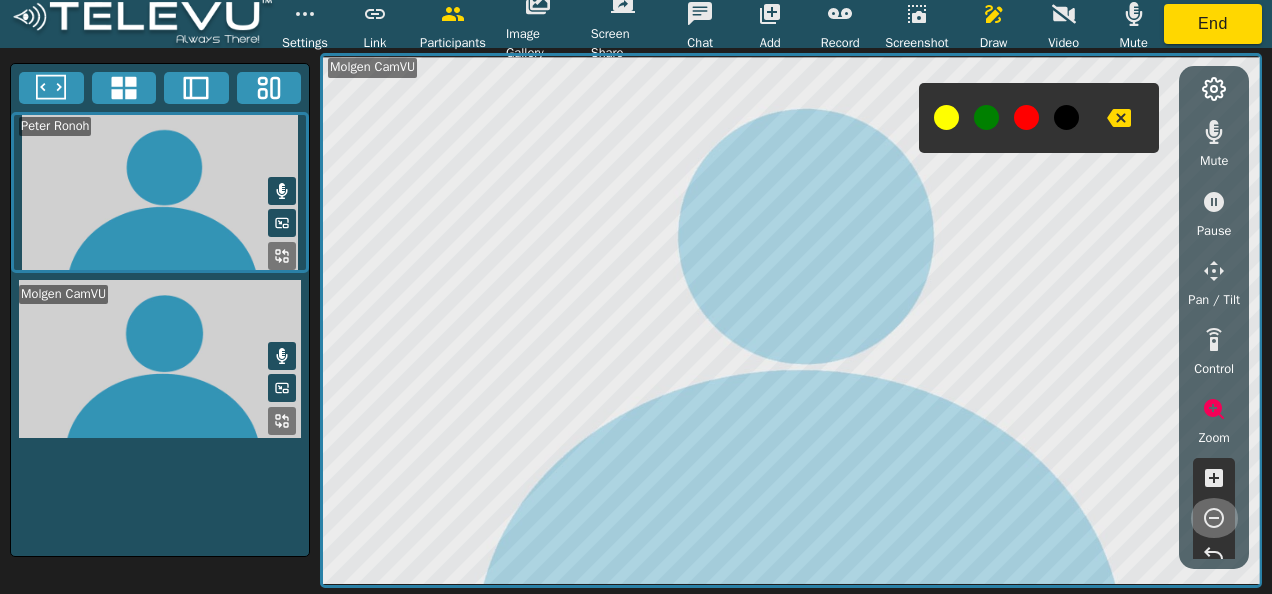 click 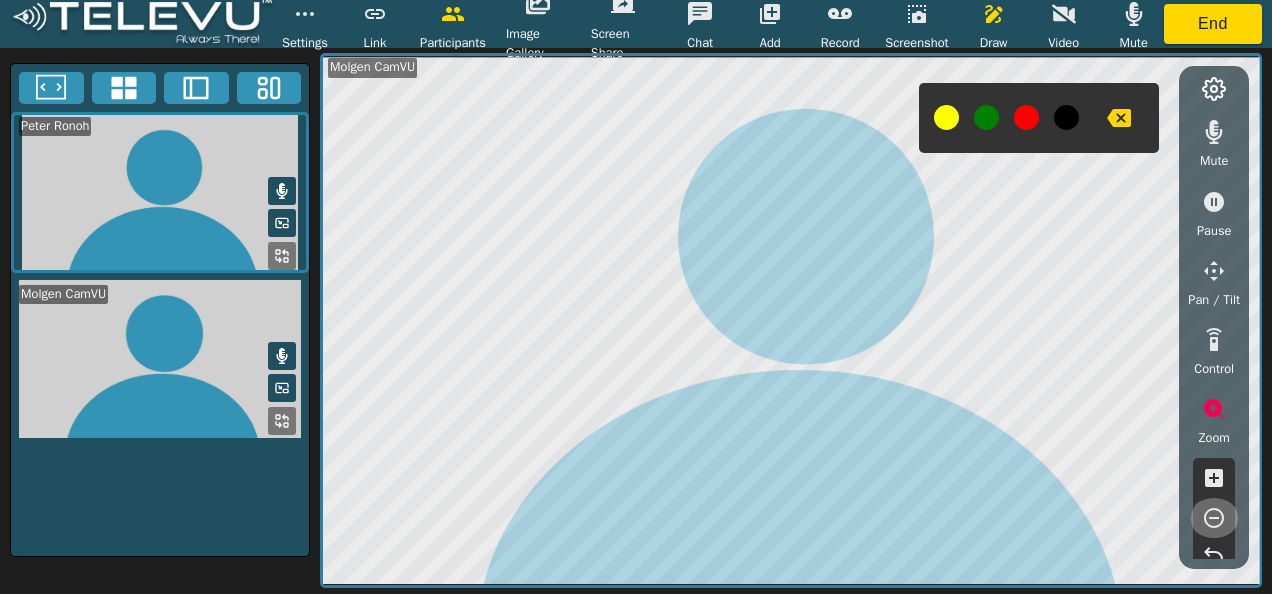 click 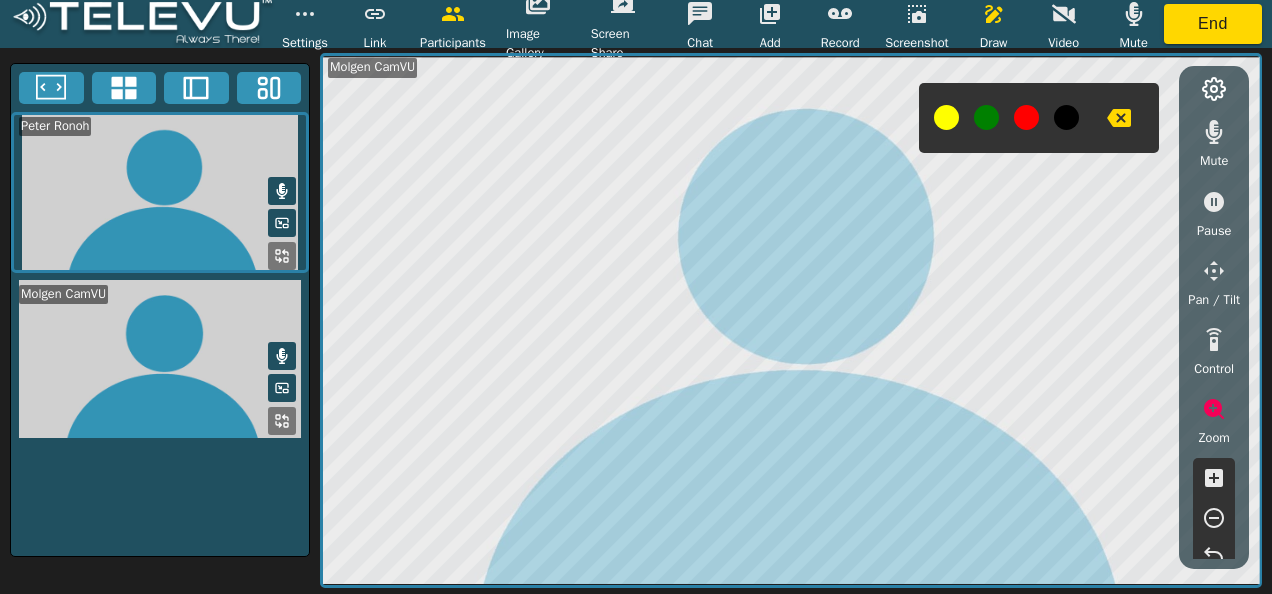 click 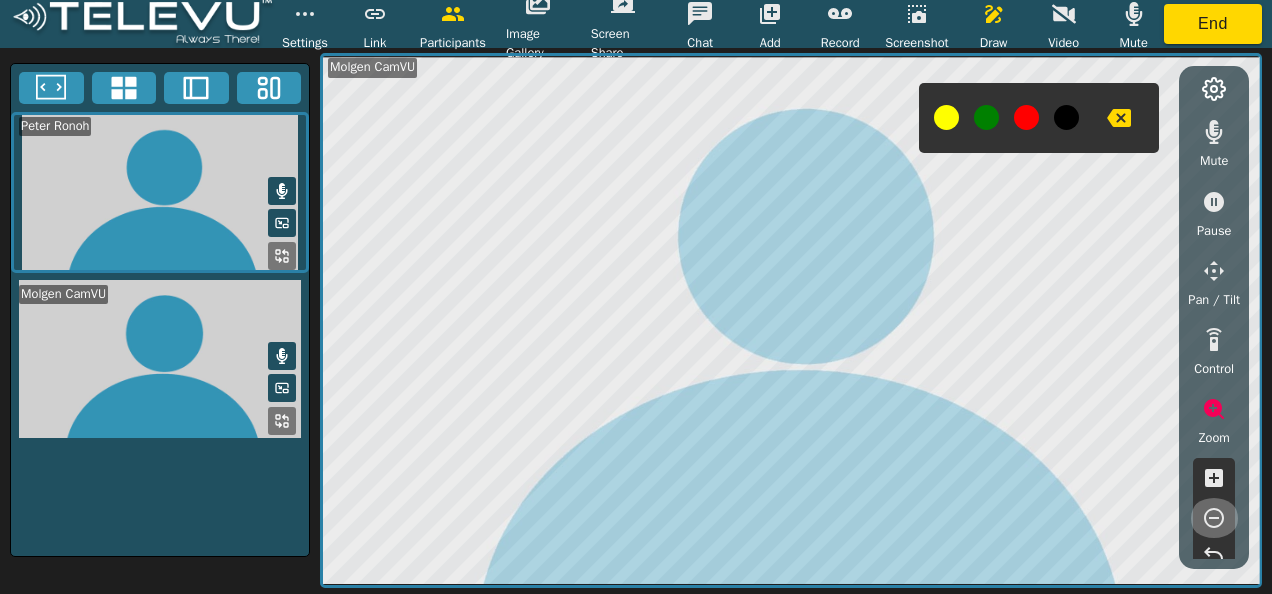 click 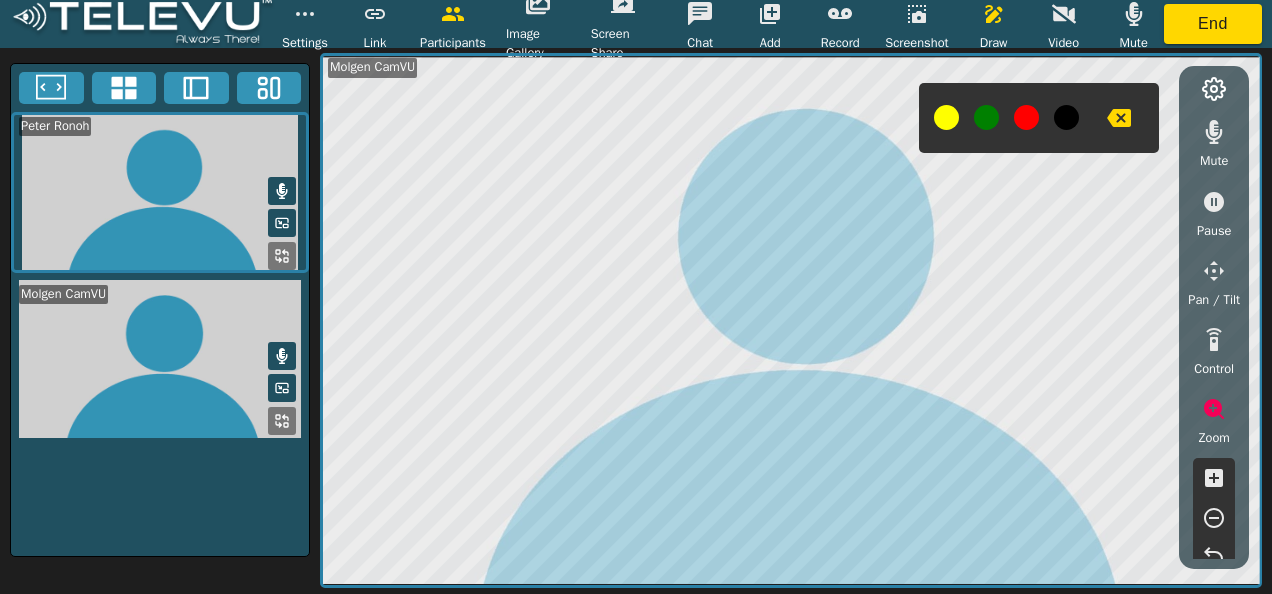 click 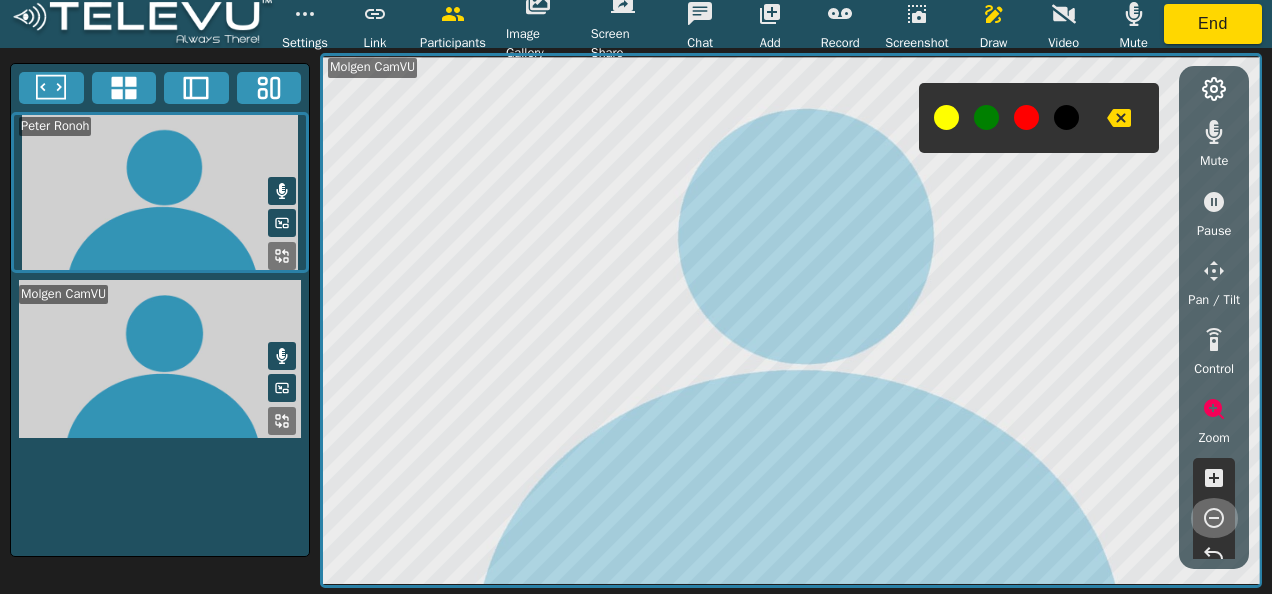 click 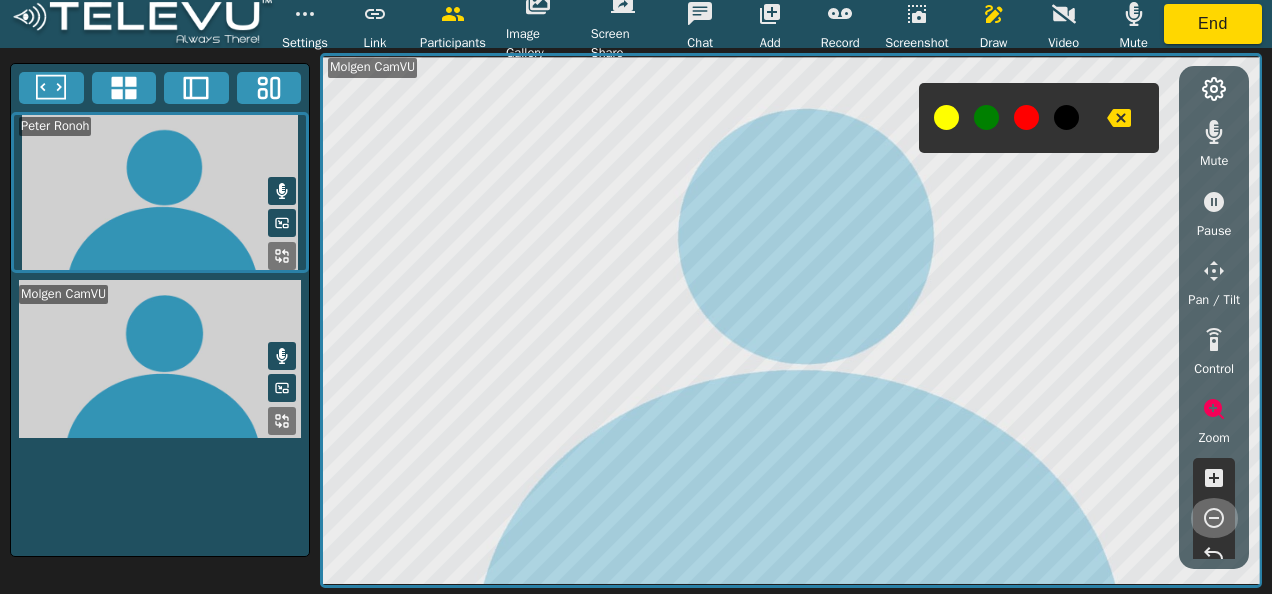click 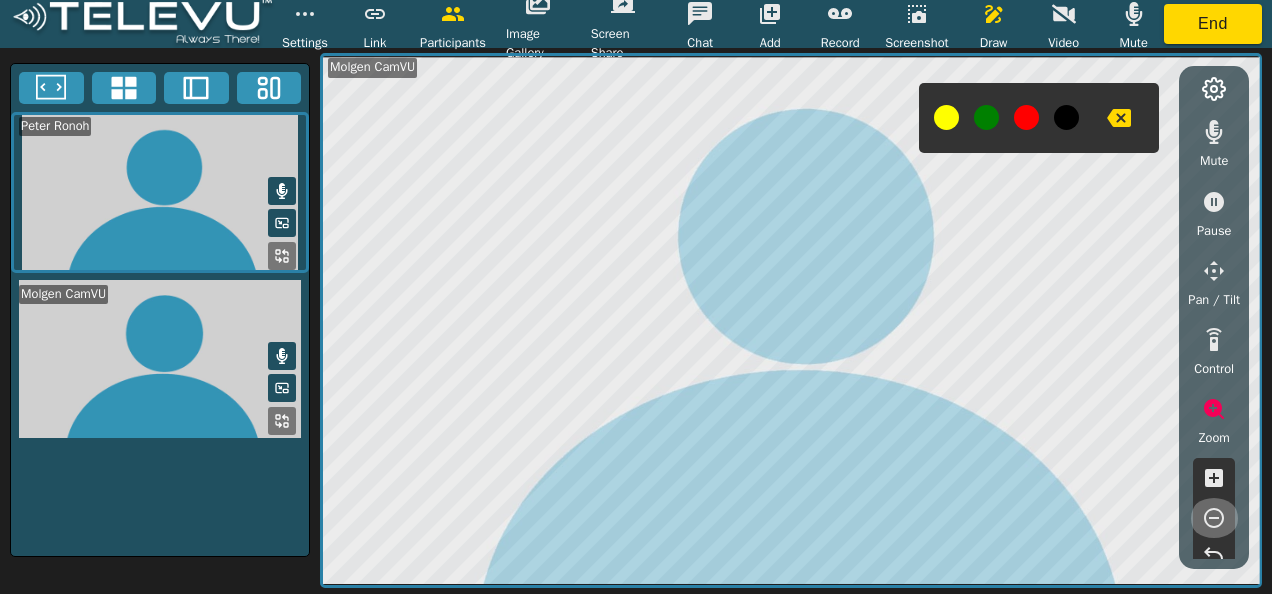 click 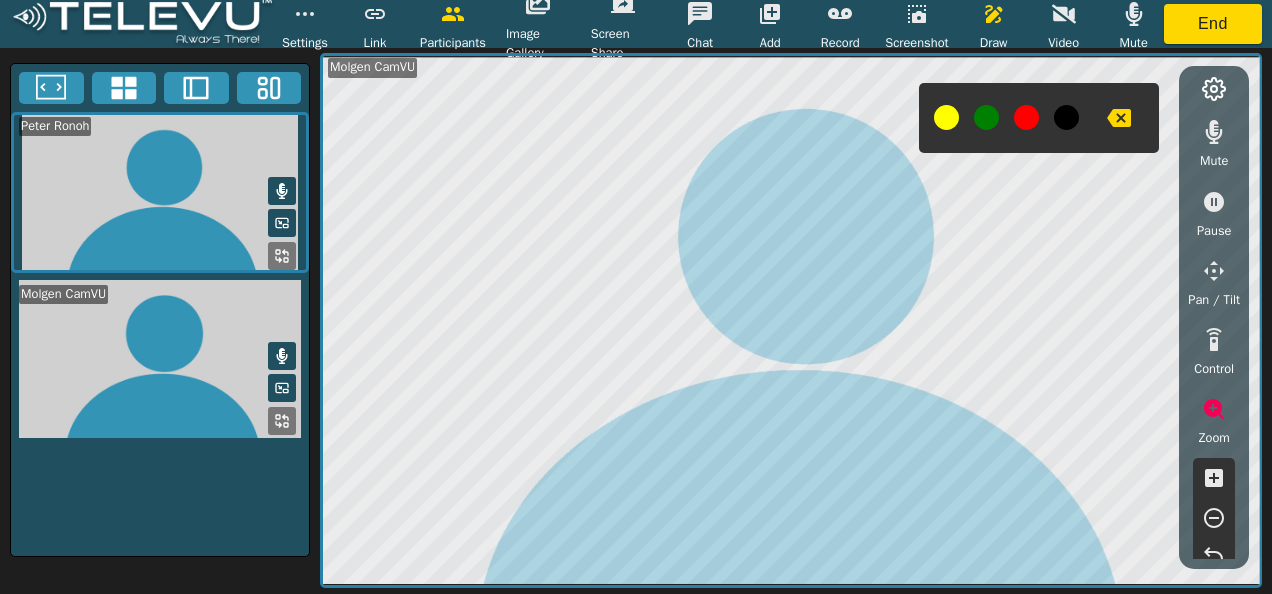 click 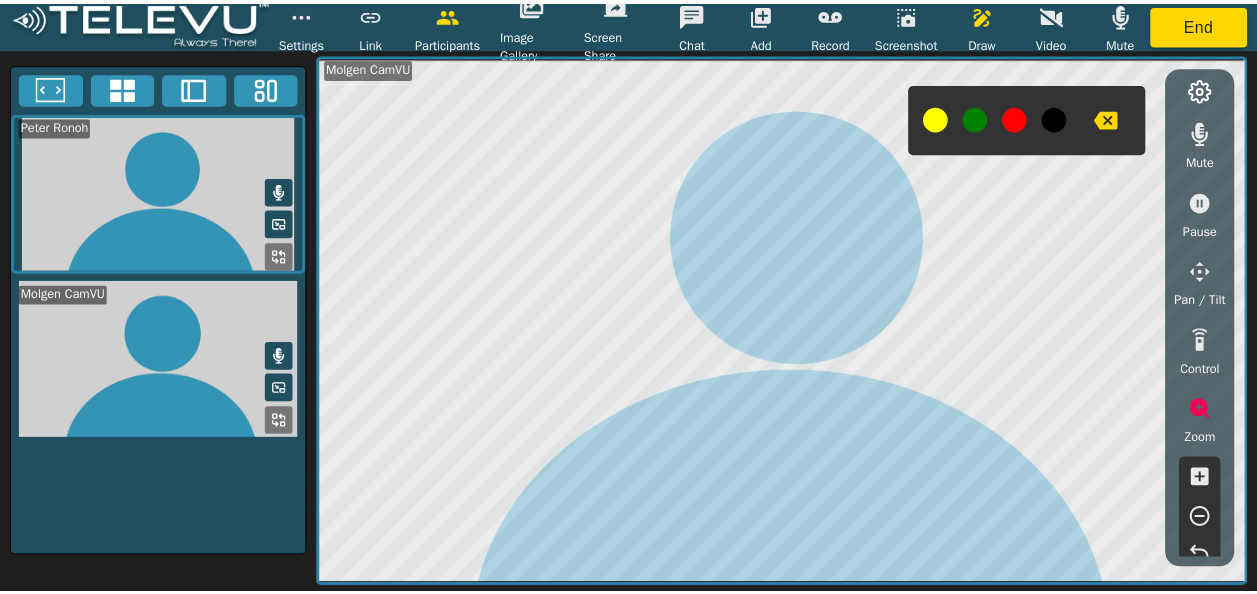 scroll, scrollTop: 399, scrollLeft: 0, axis: vertical 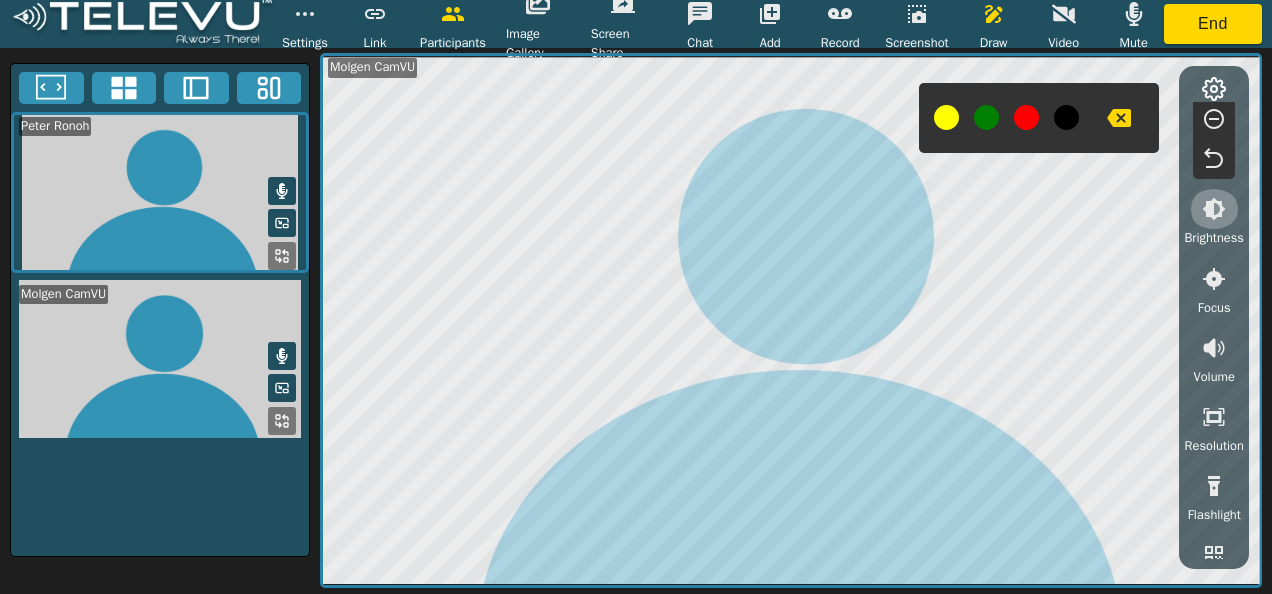 click 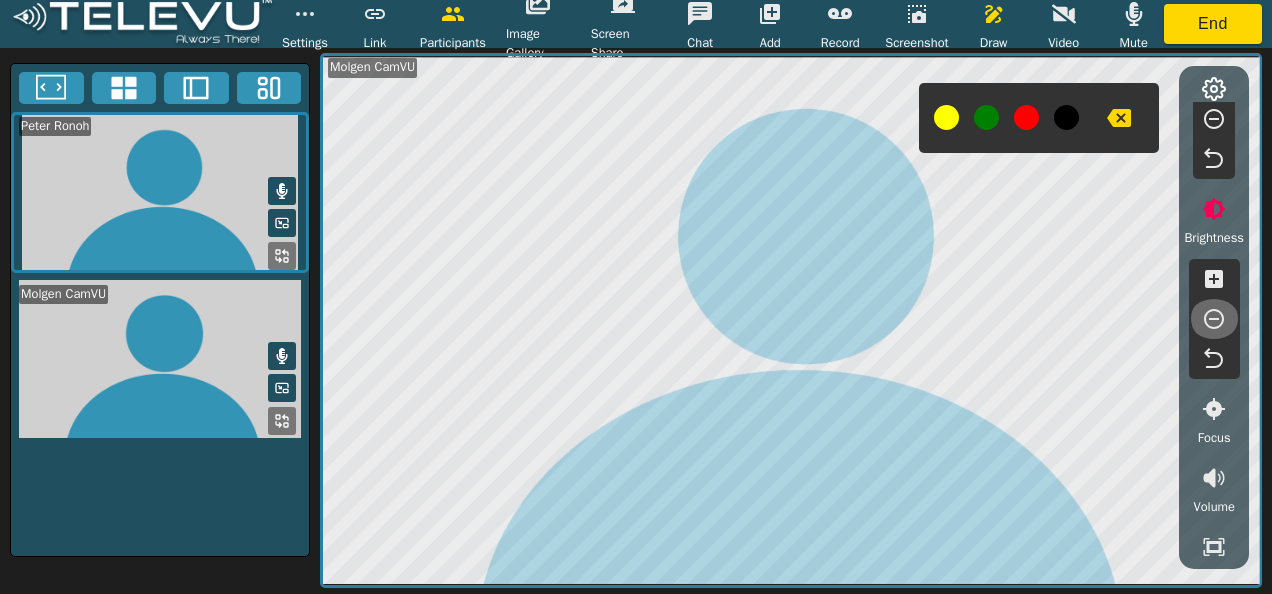 click 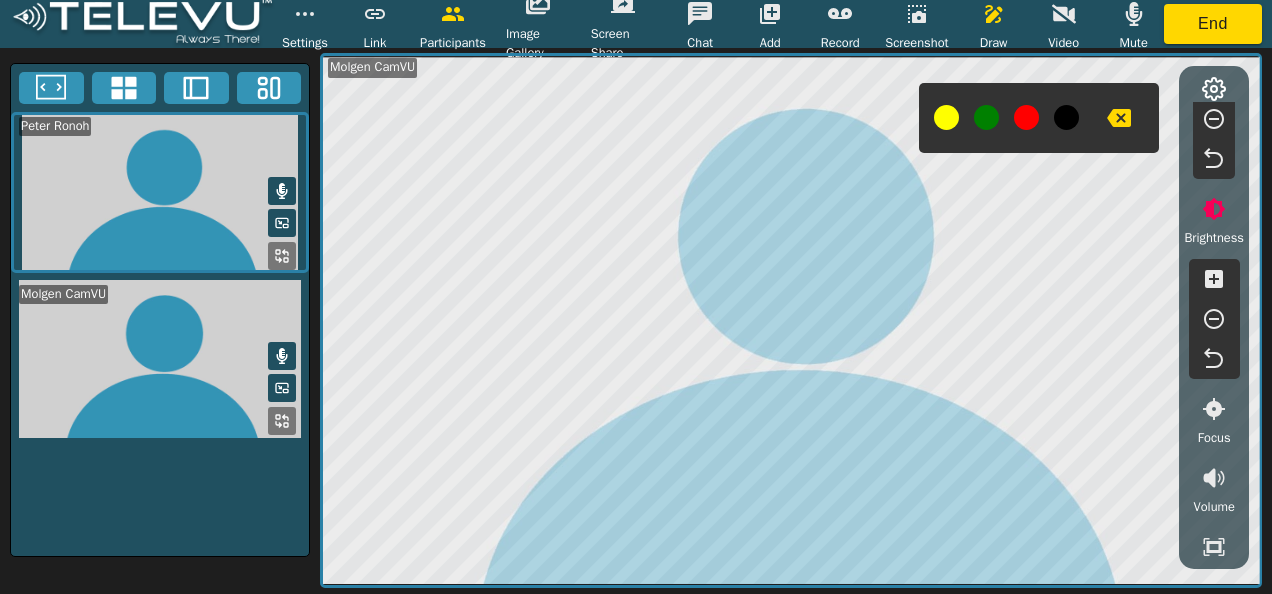 click 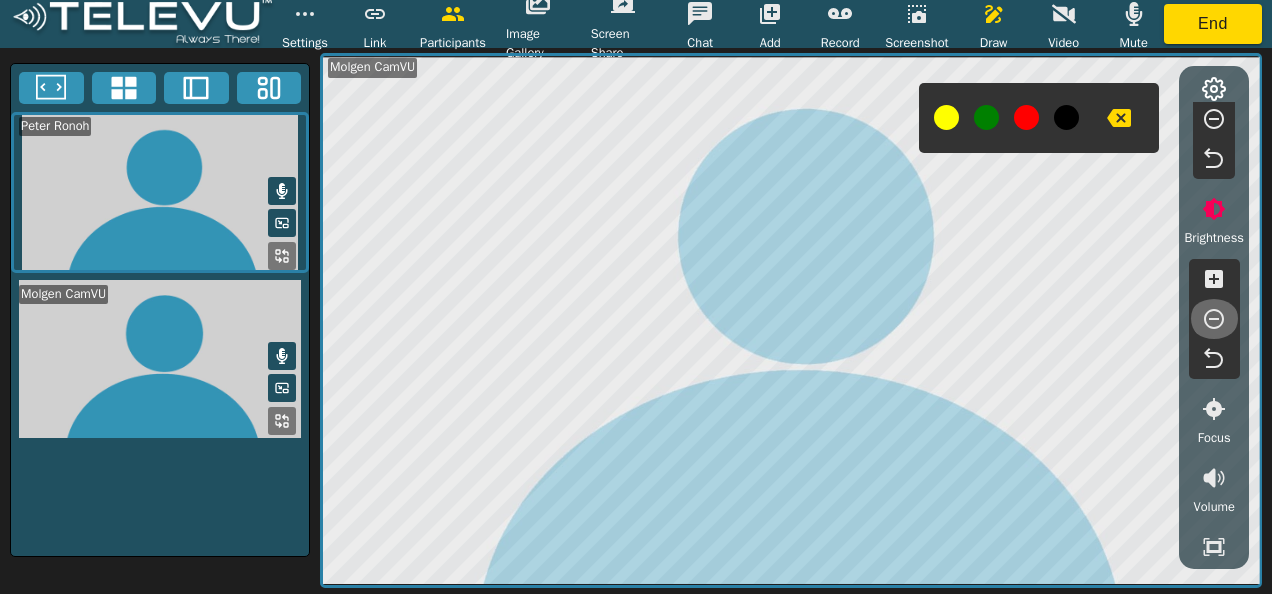 click 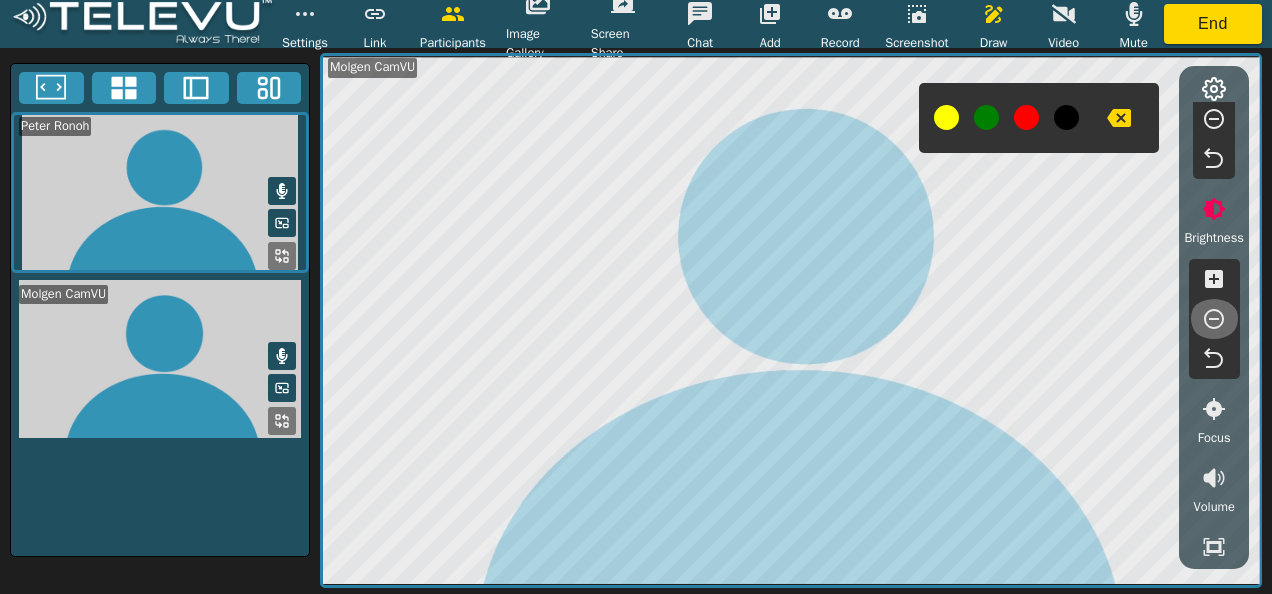 click 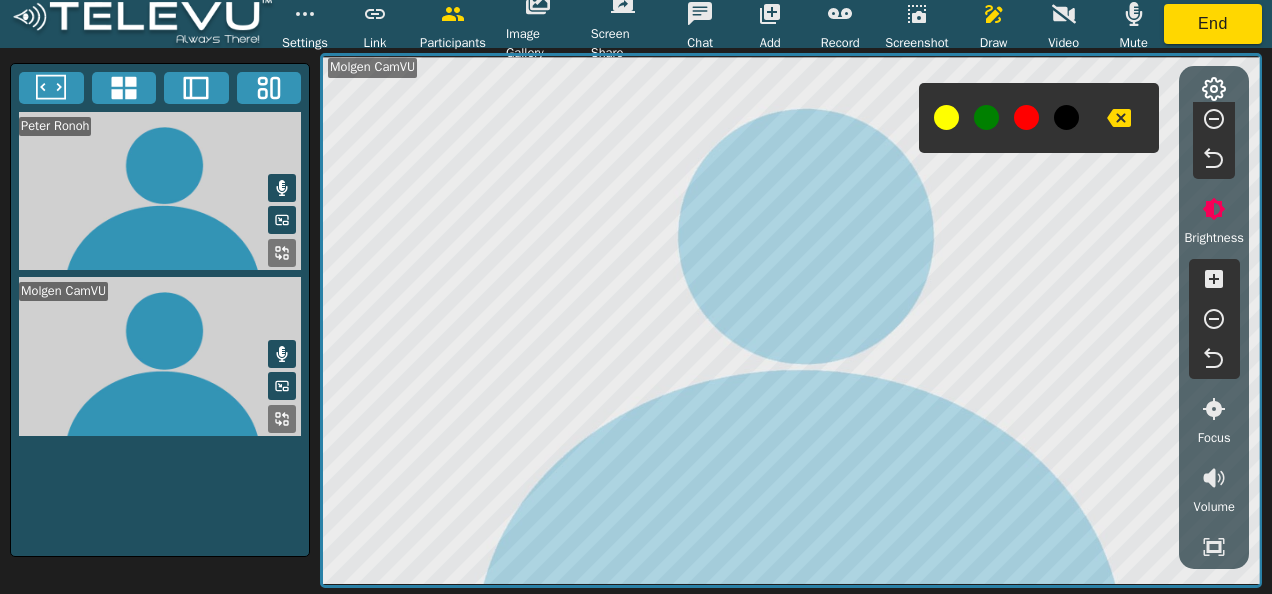 click 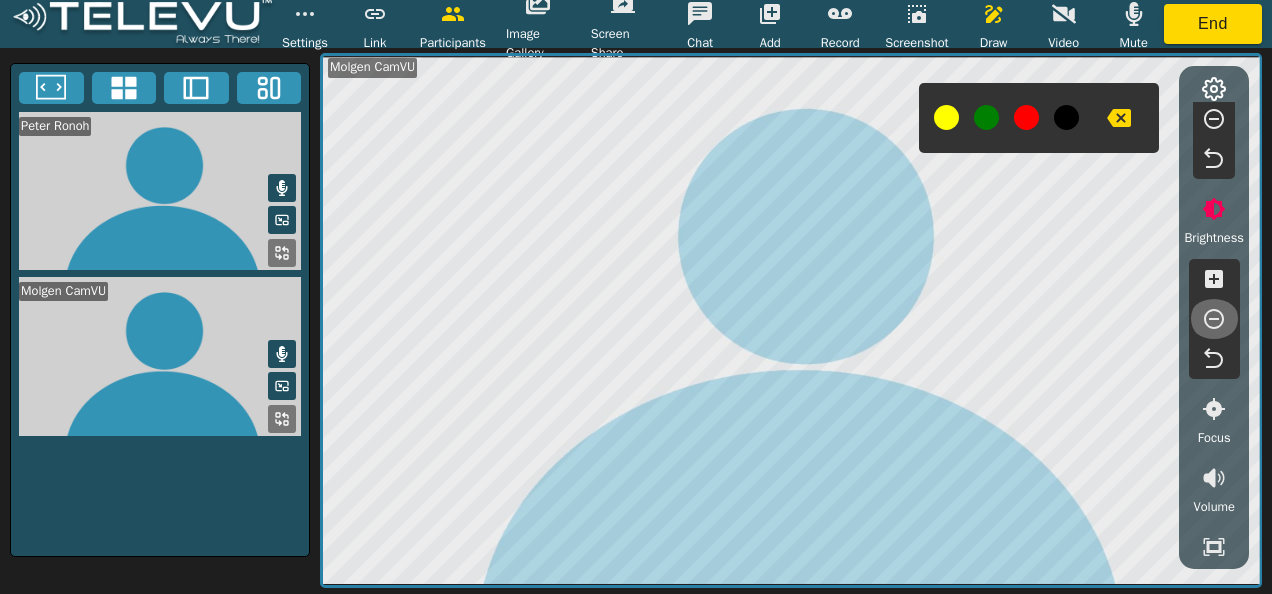 click 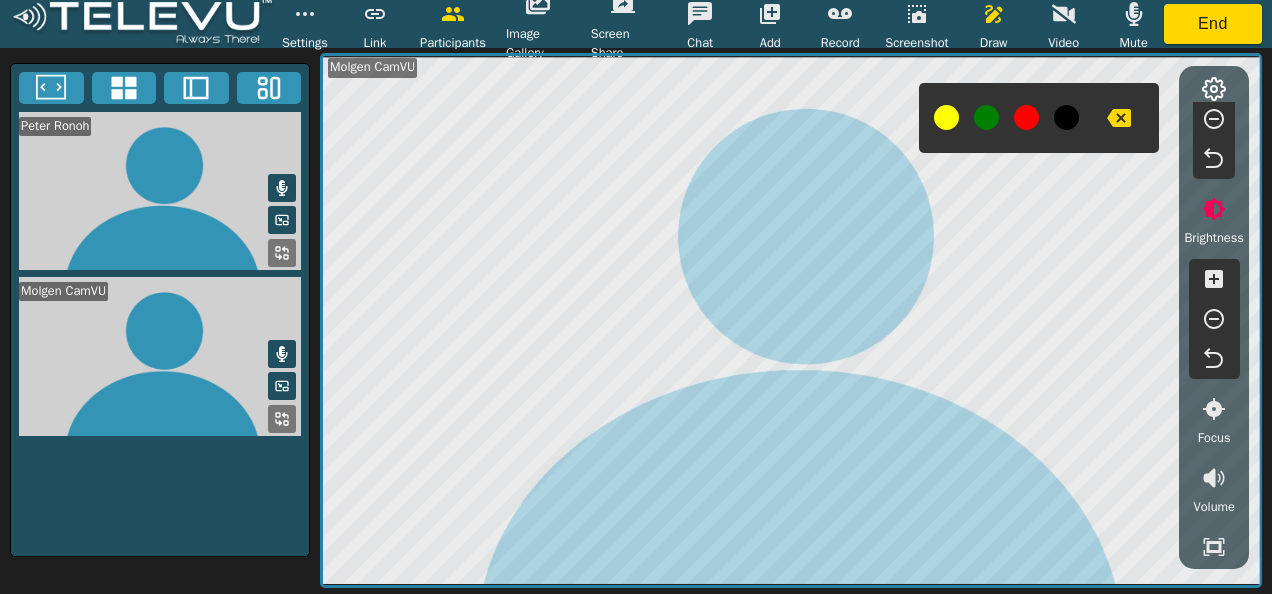 click 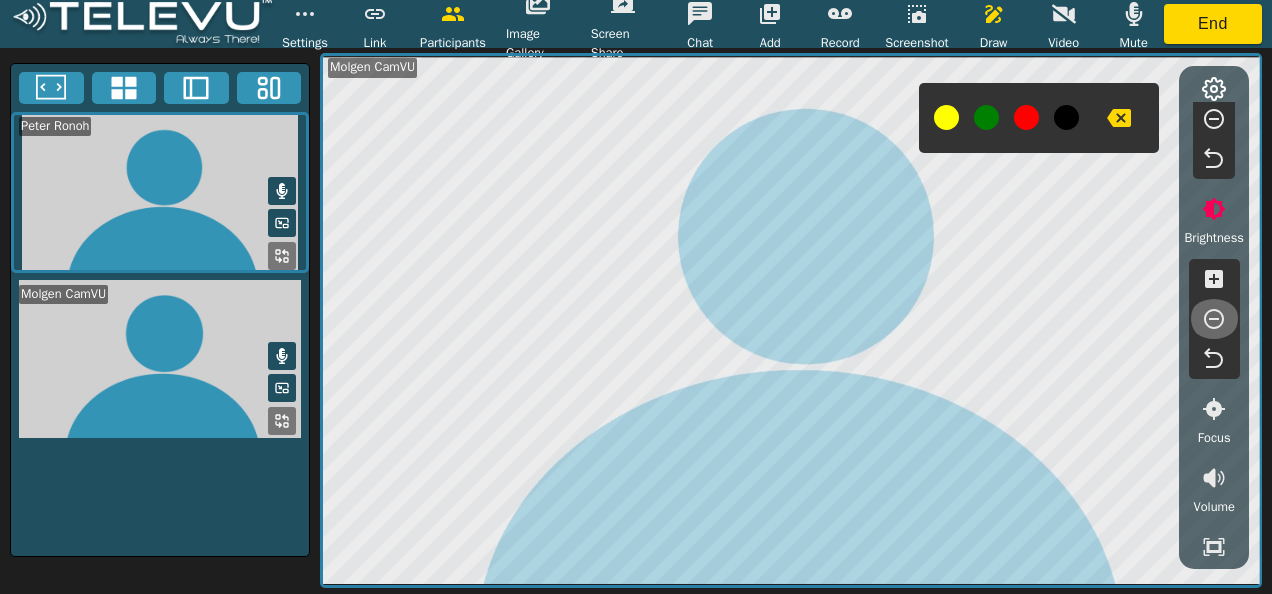 click 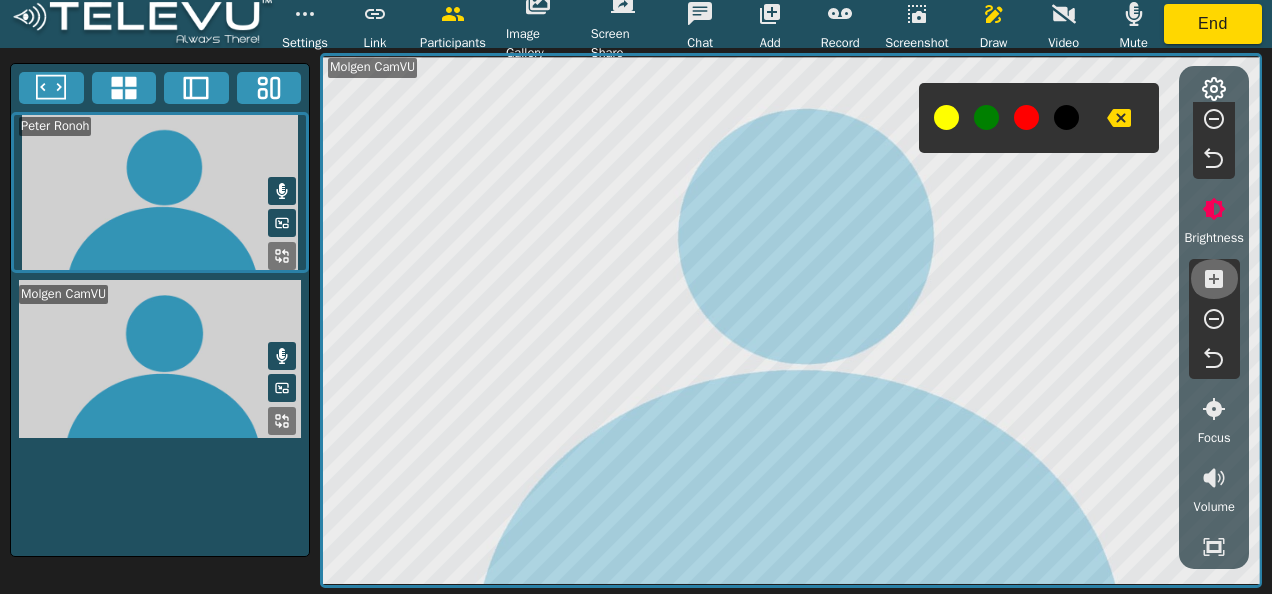 click 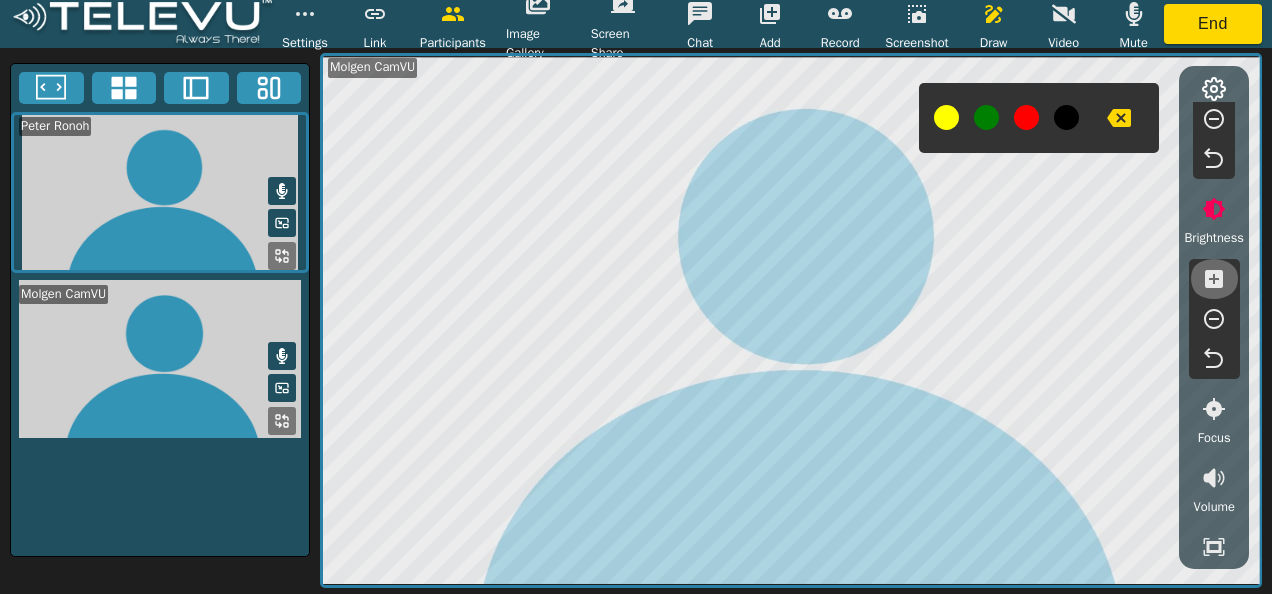 click 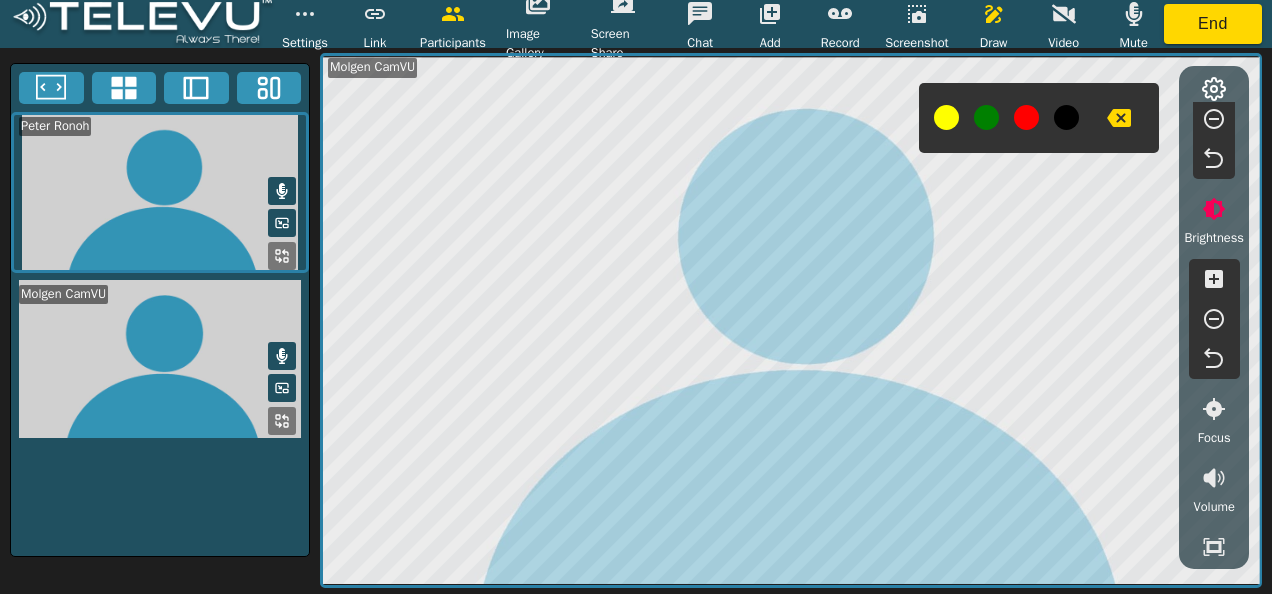 click 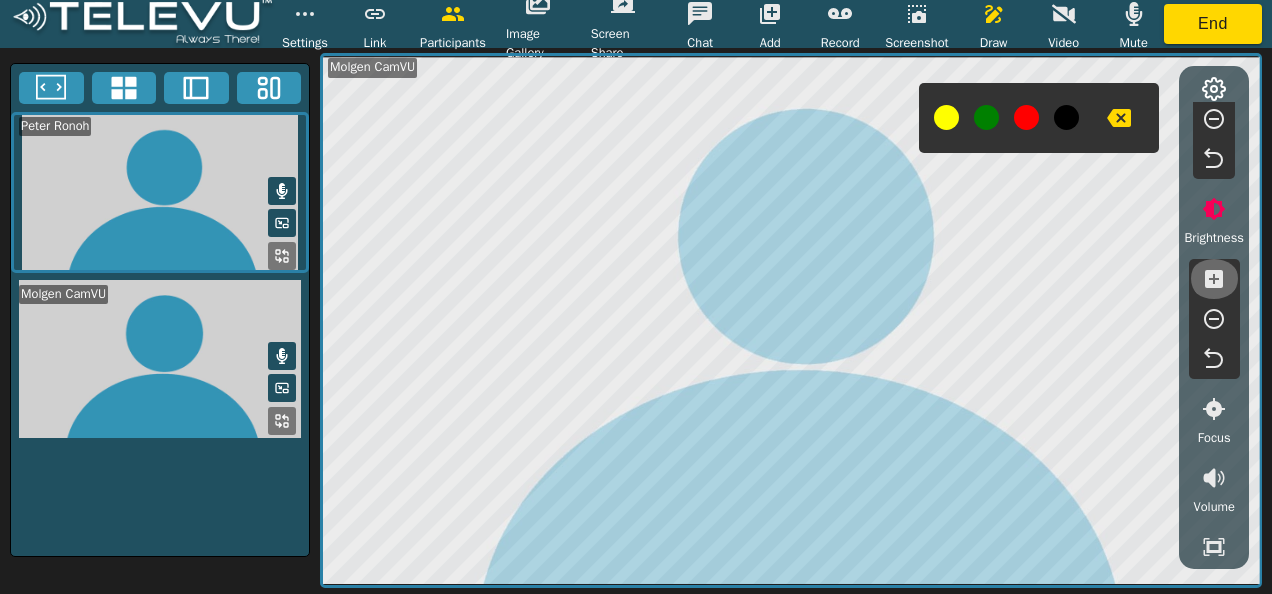click 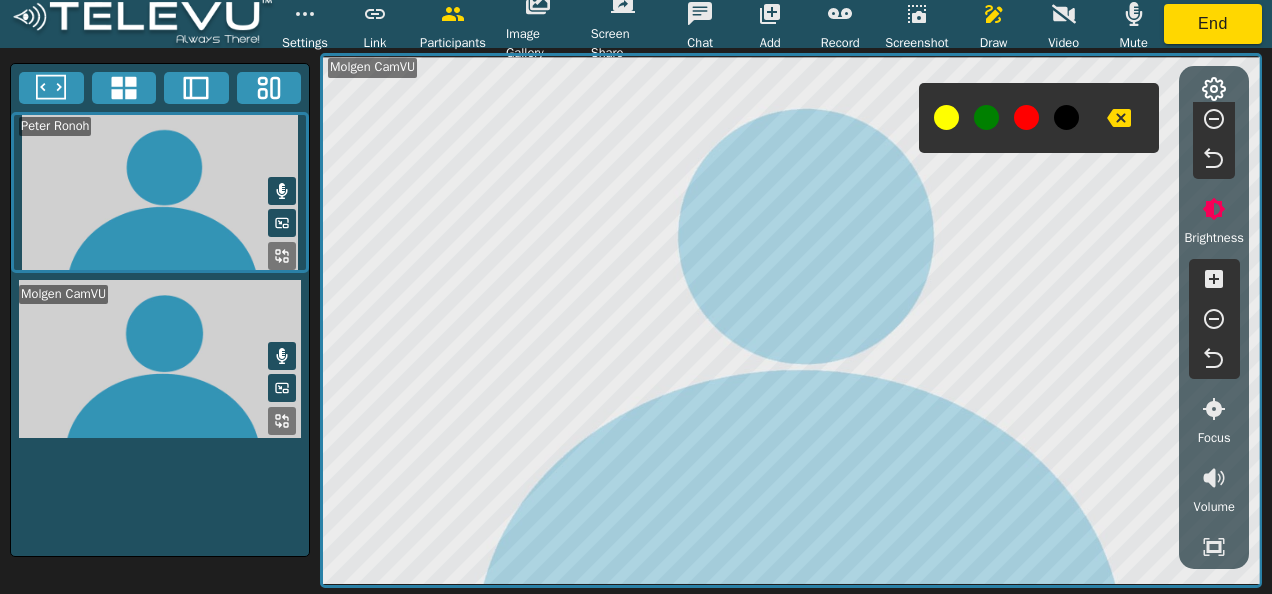 click 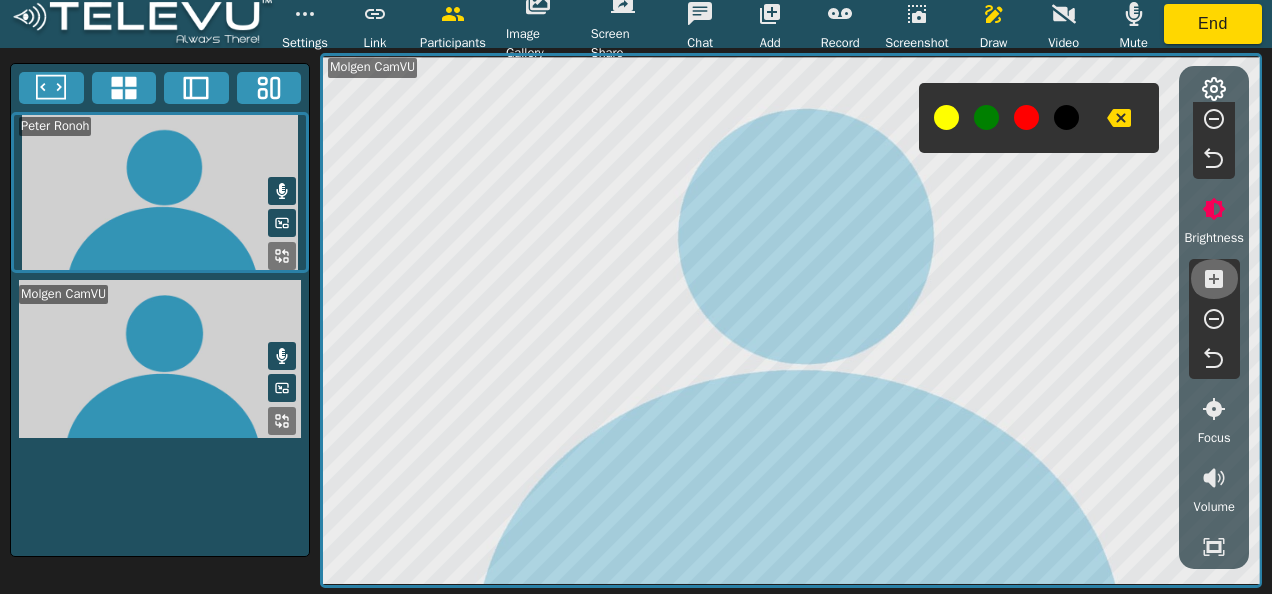 click 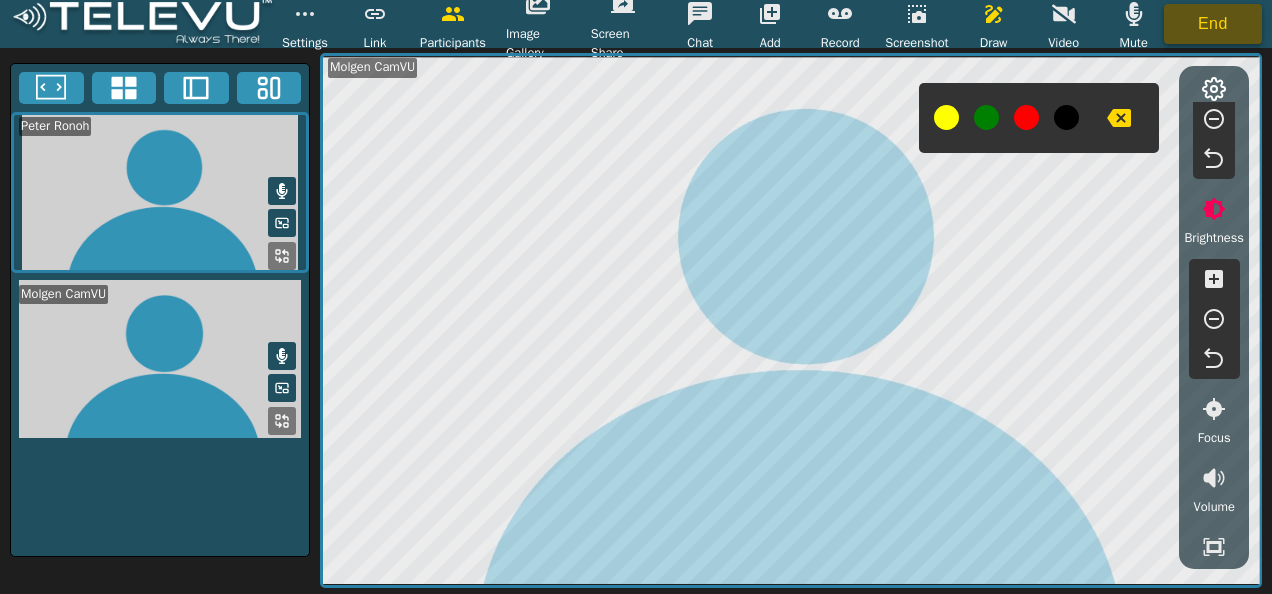 click on "End" at bounding box center [1213, 24] 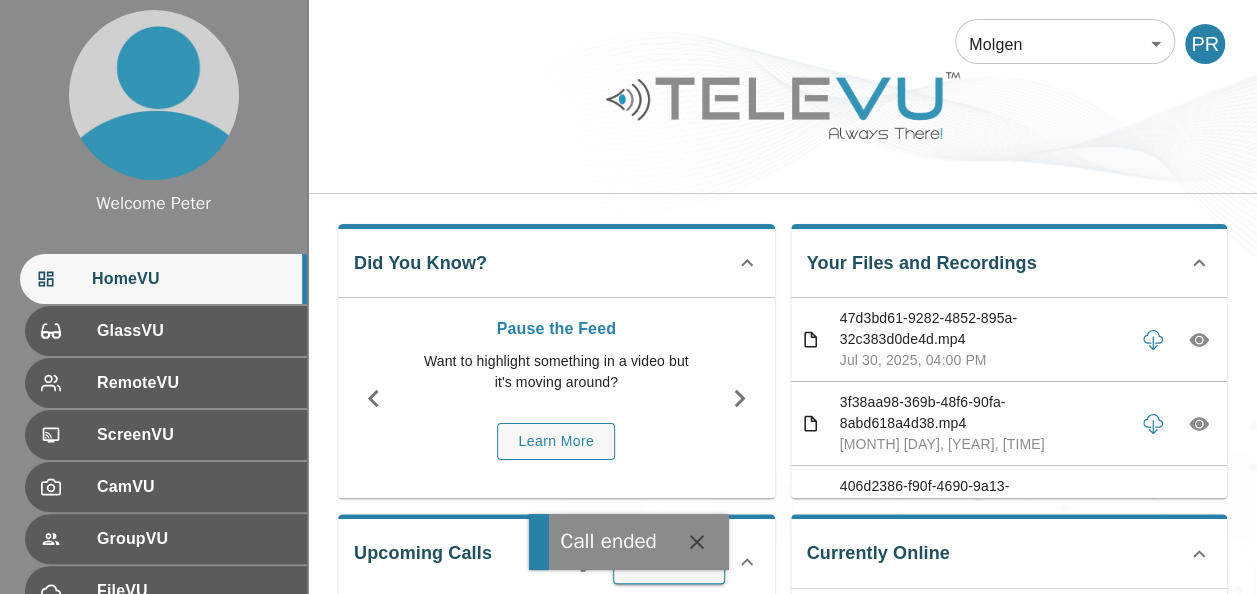 scroll, scrollTop: 5, scrollLeft: 0, axis: vertical 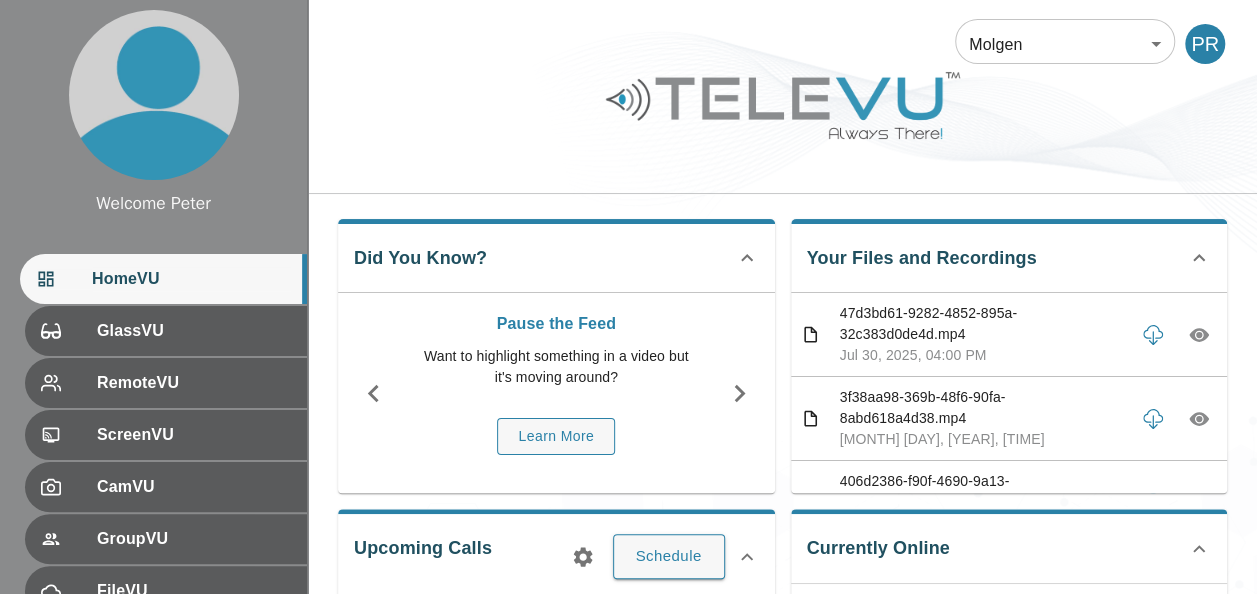 drag, startPoint x: 626, startPoint y: 285, endPoint x: 438, endPoint y: 129, distance: 244.2949 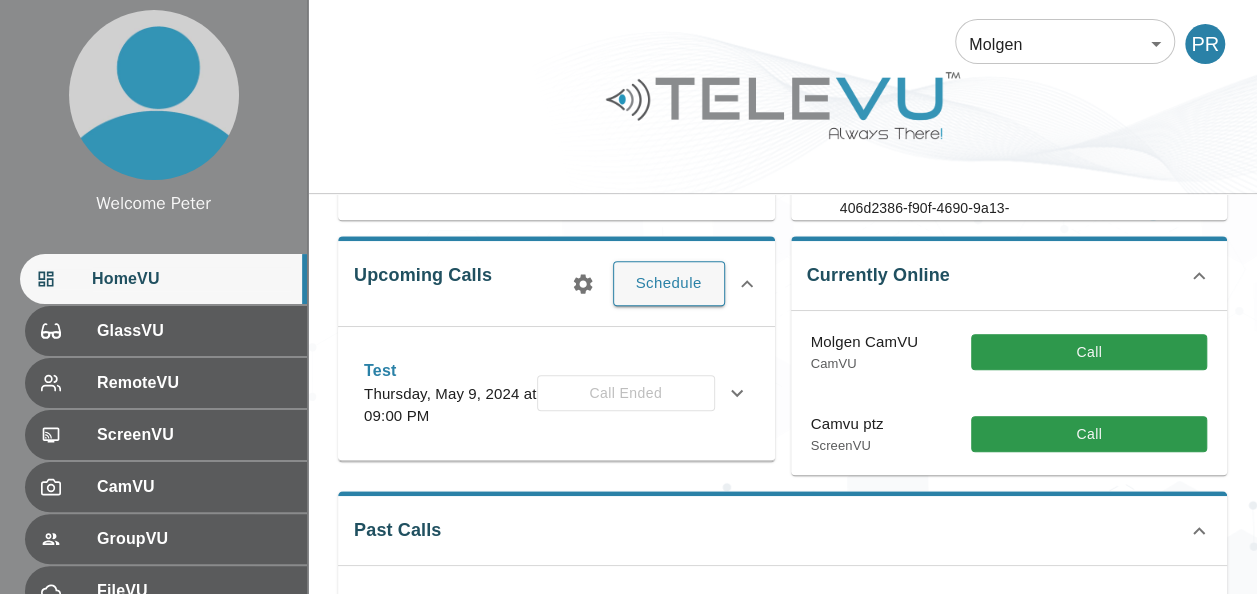 scroll, scrollTop: 285, scrollLeft: 0, axis: vertical 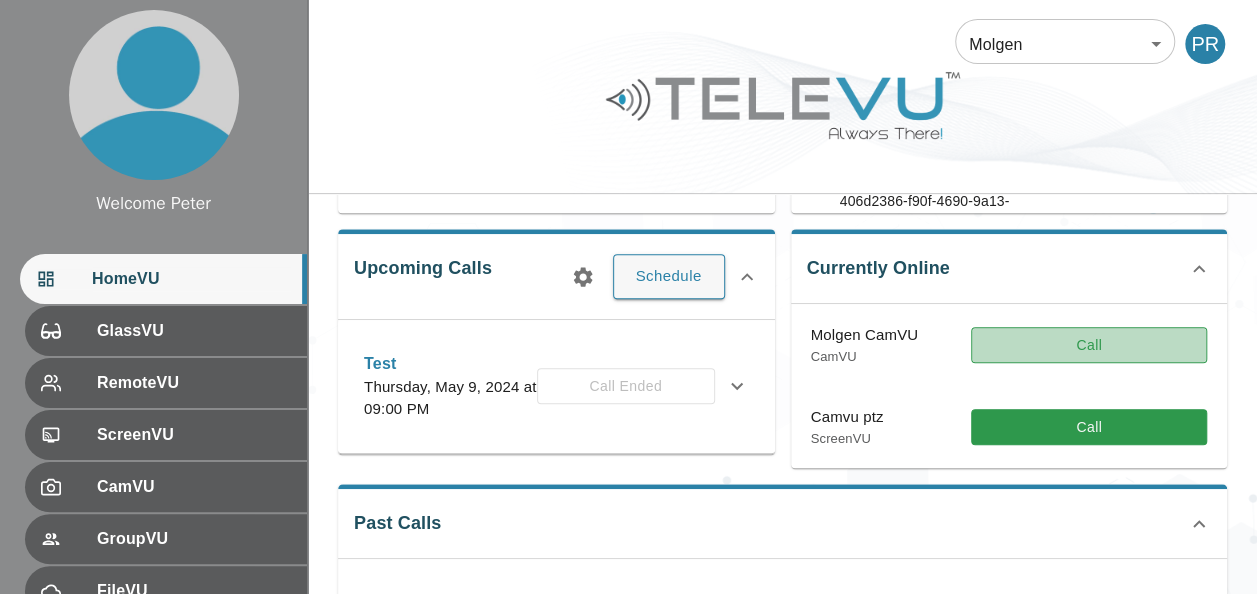 click on "Call" at bounding box center [1089, 345] 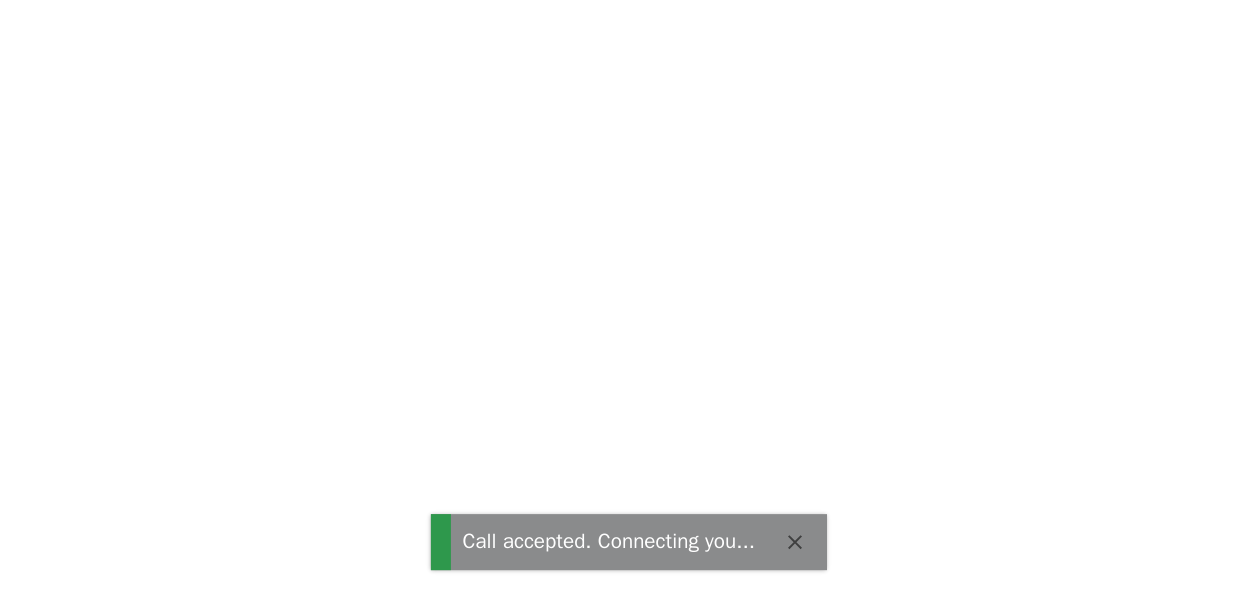 scroll, scrollTop: 0, scrollLeft: 0, axis: both 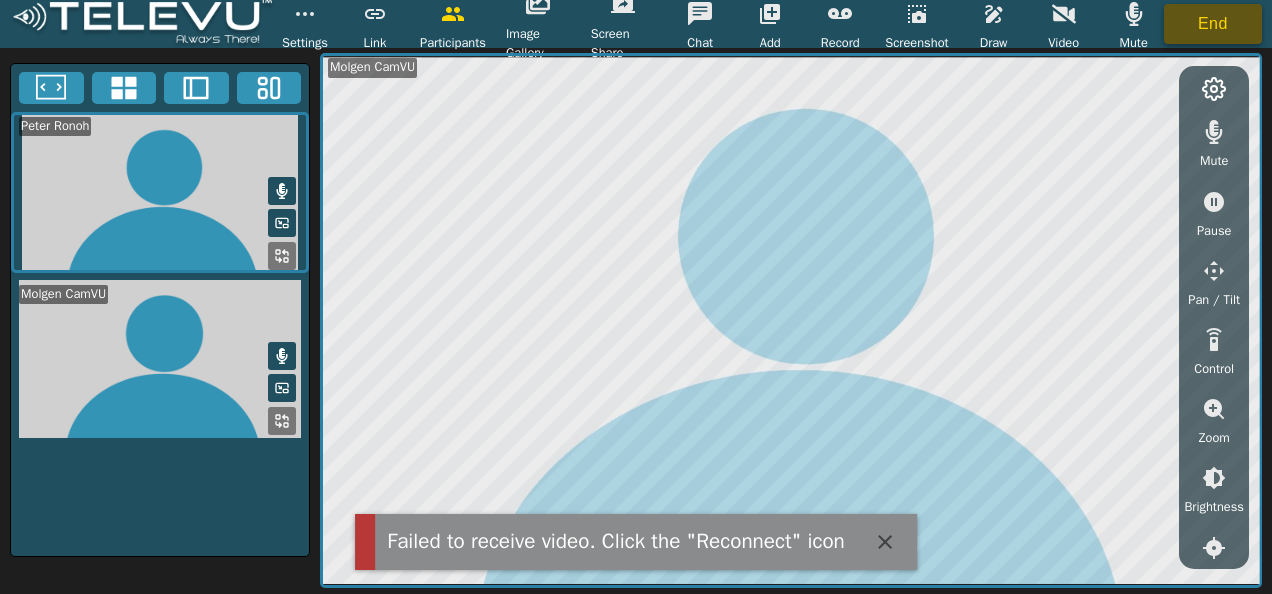 click on "End" at bounding box center (1213, 24) 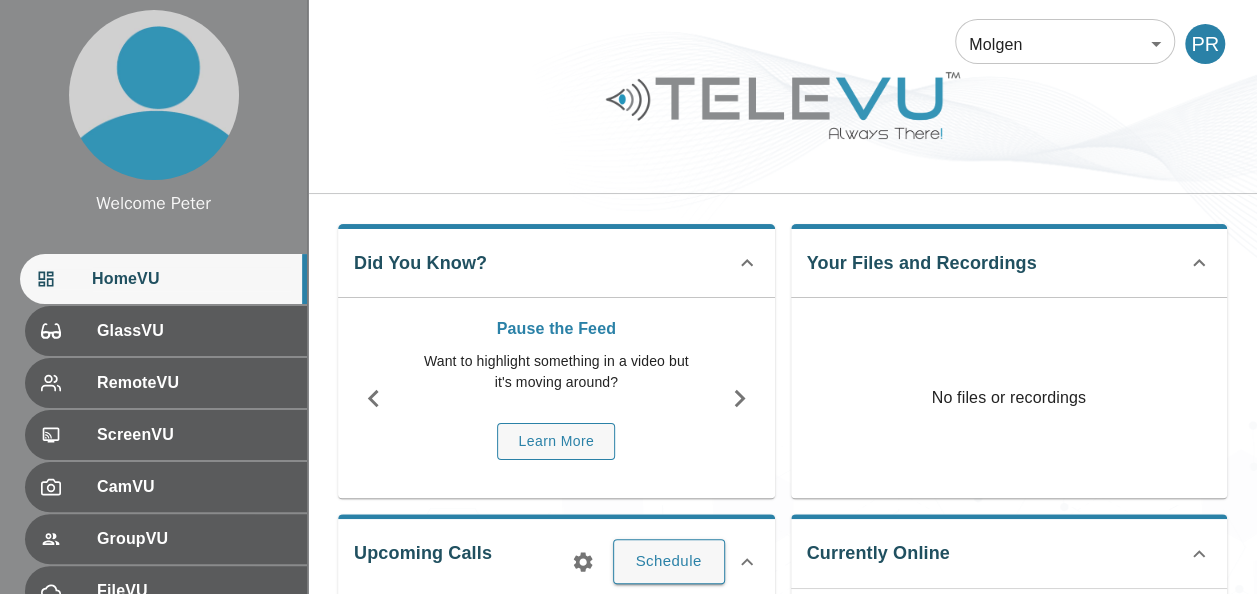 click 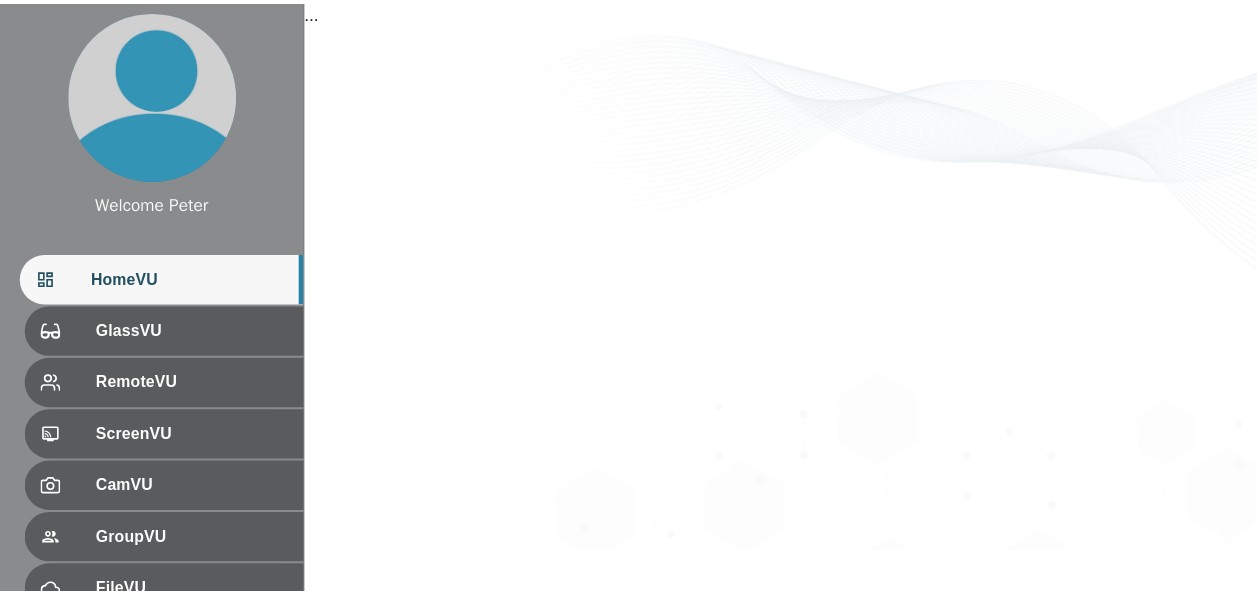 scroll, scrollTop: 0, scrollLeft: 0, axis: both 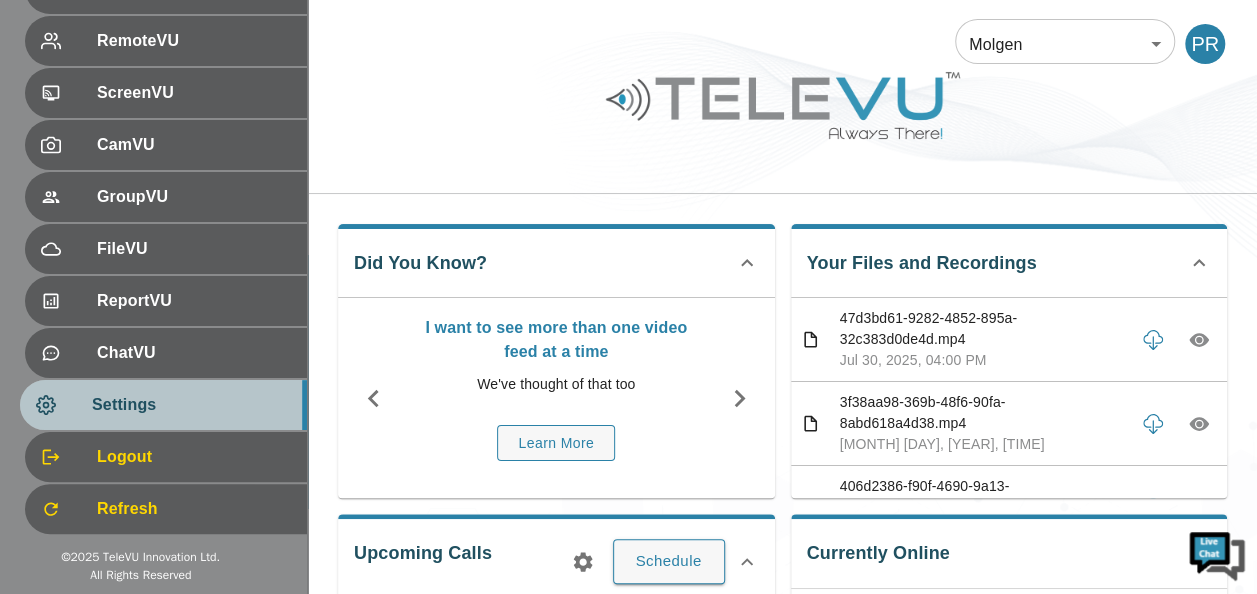 click on "Settings" at bounding box center (191, 405) 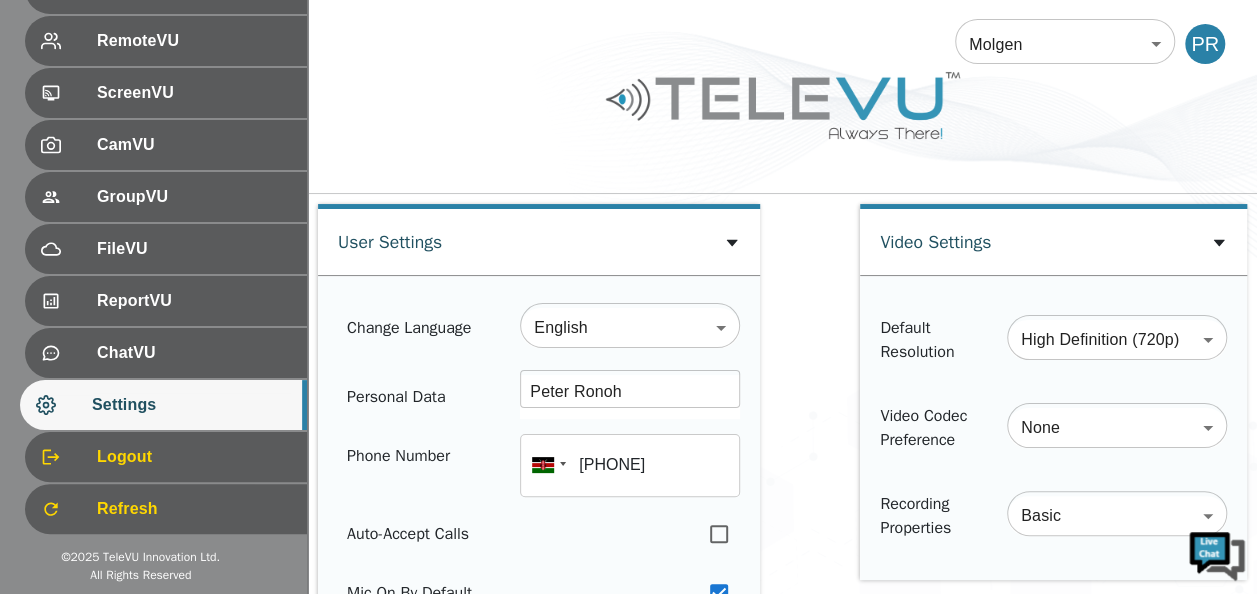 scroll, scrollTop: 0, scrollLeft: 0, axis: both 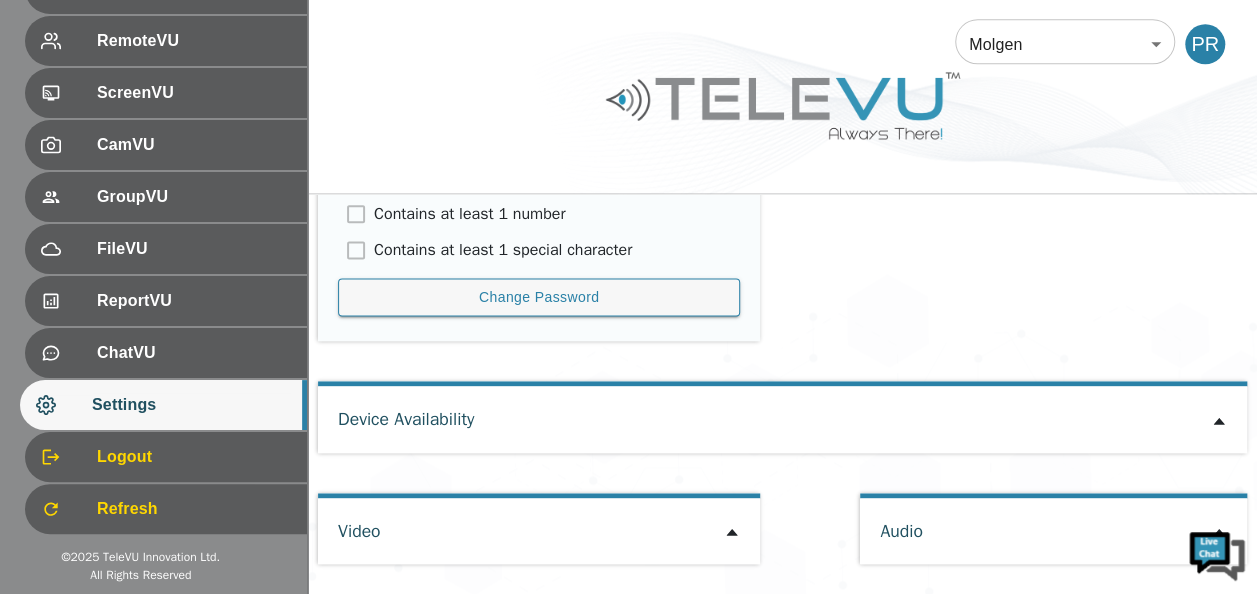 click 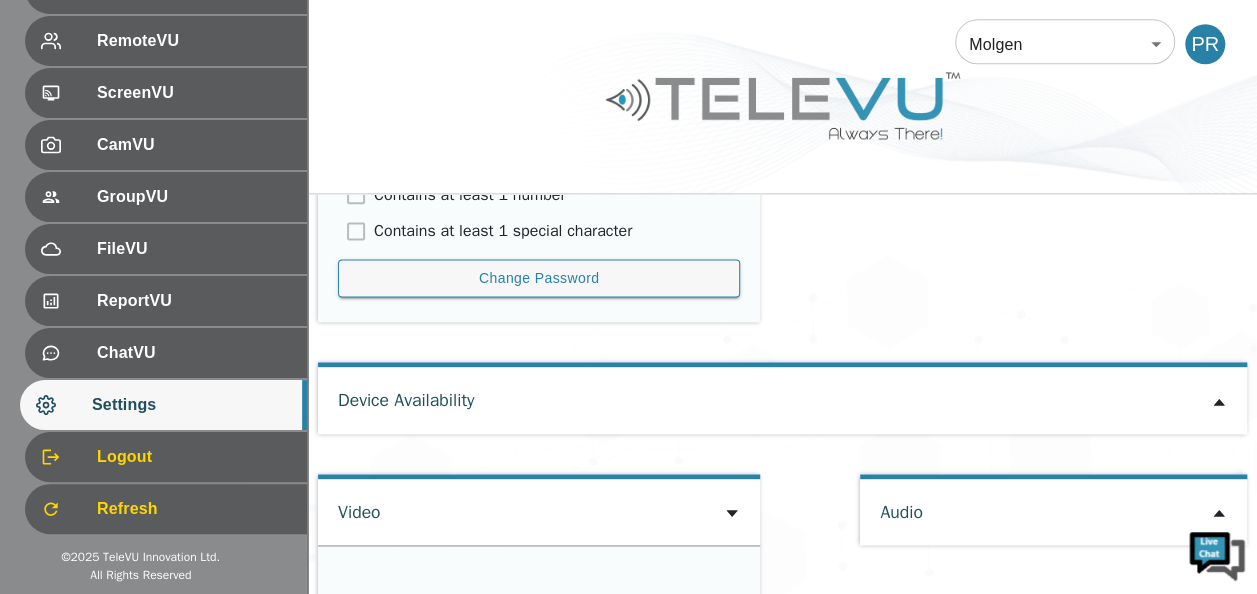 type on "6fc88dbb5477acd1209bac13cdd79abaac97e2916dcce7f6ff59b7ac42a21757" 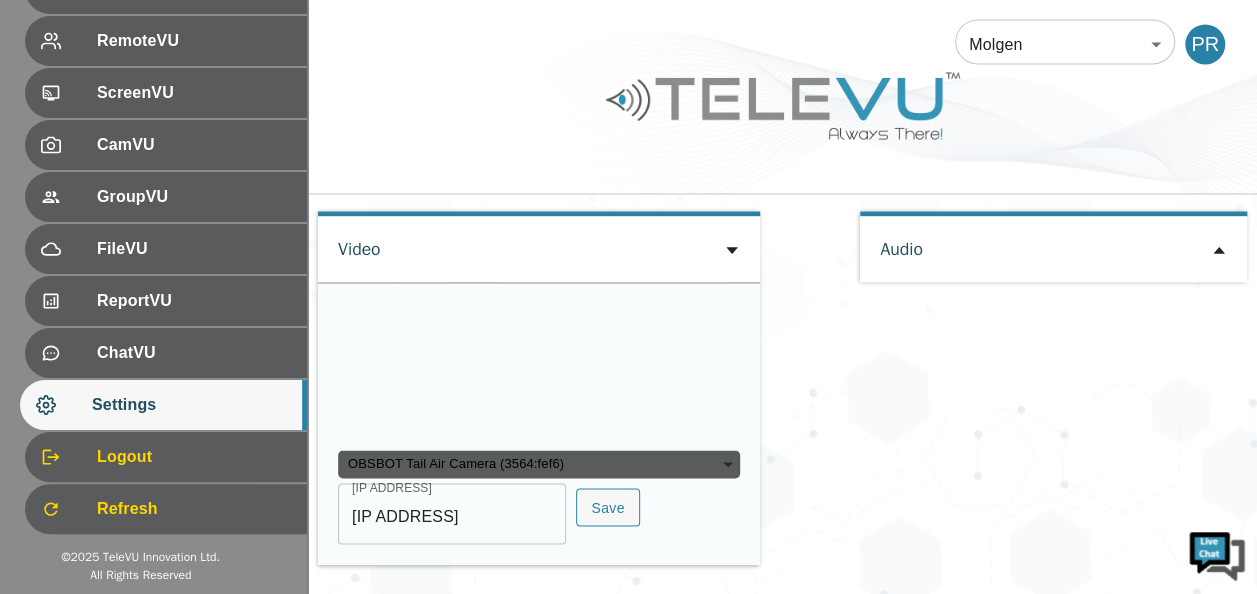 scroll, scrollTop: 1606, scrollLeft: 0, axis: vertical 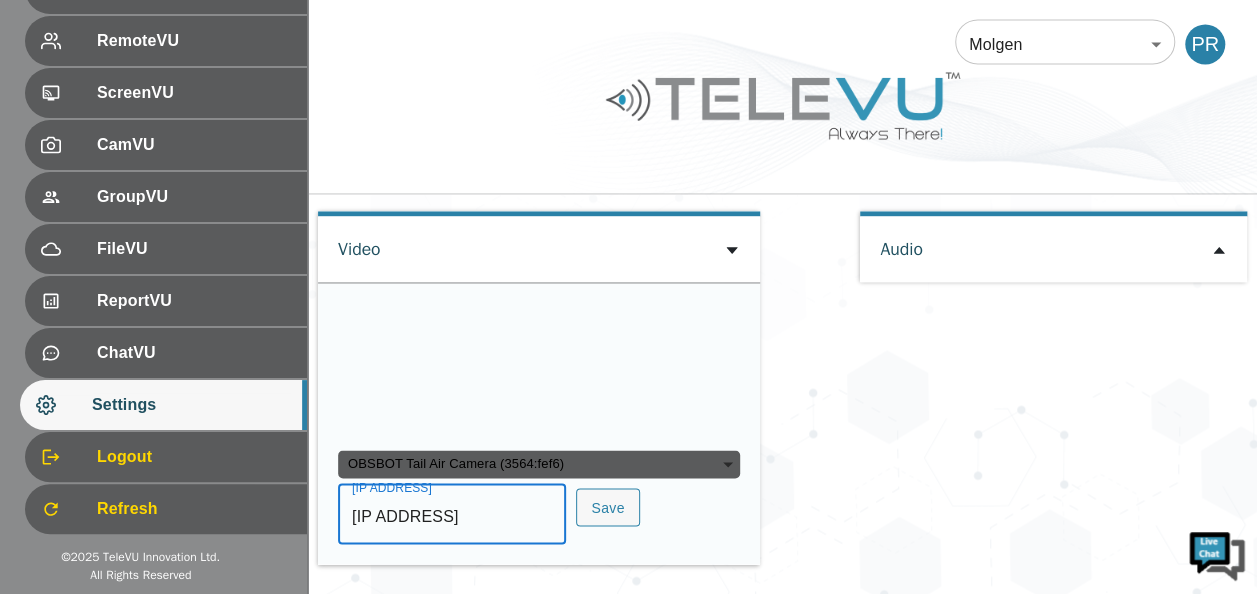 click on "192.168.8.144" at bounding box center (452, 516) 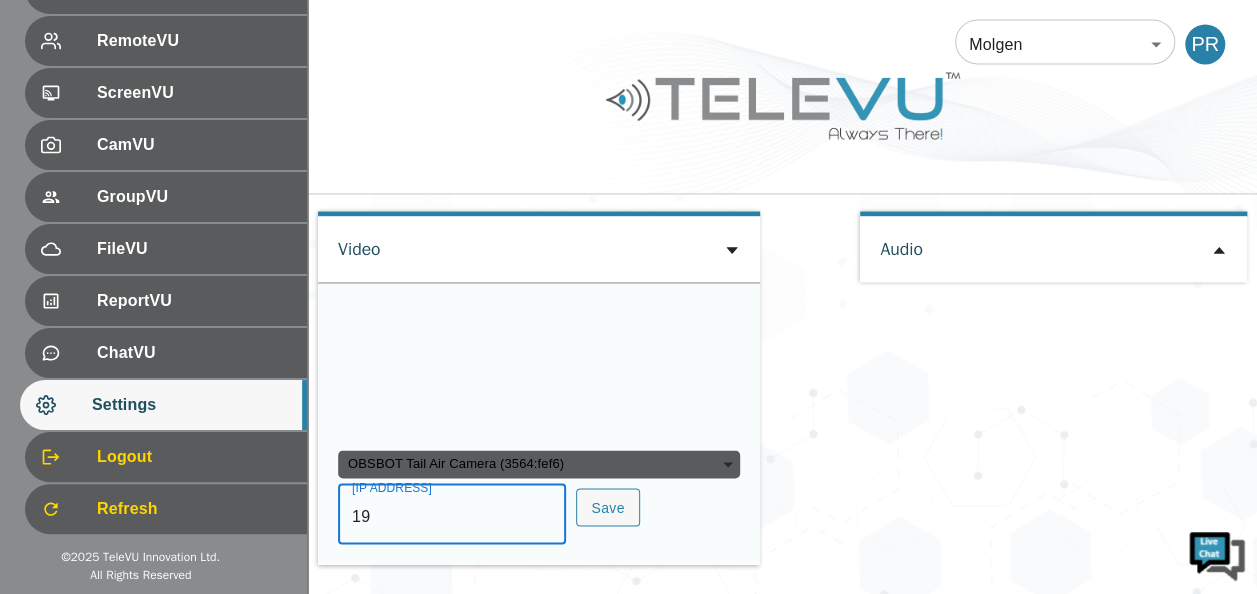 type on "1" 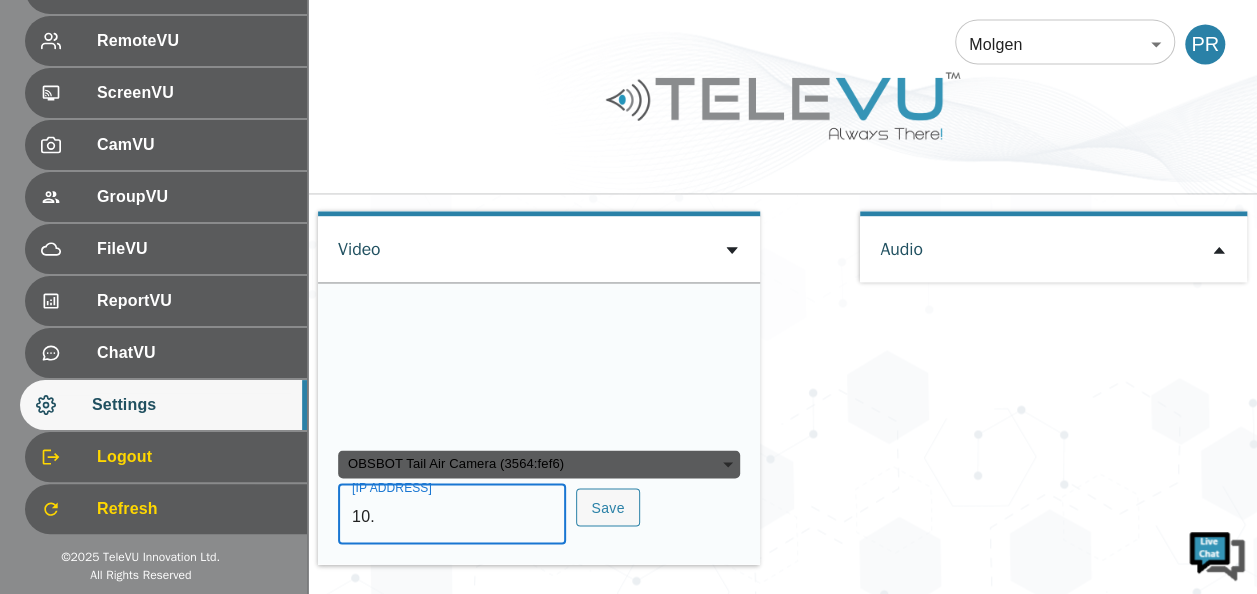 click on "10." at bounding box center (452, 516) 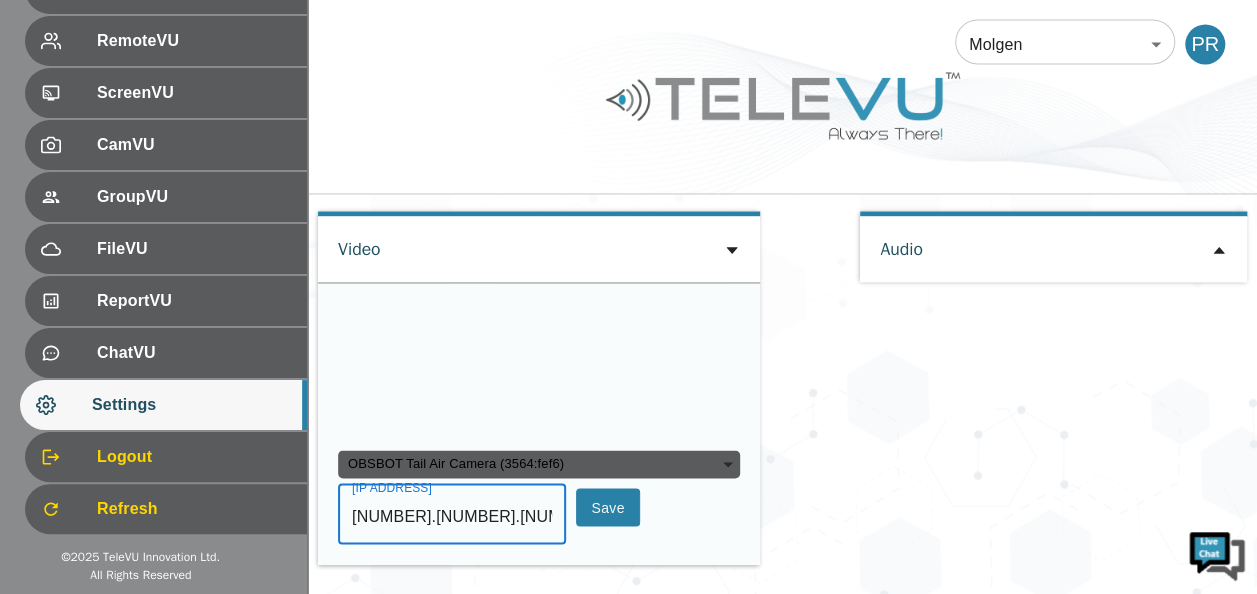 type on "10.209.74.181" 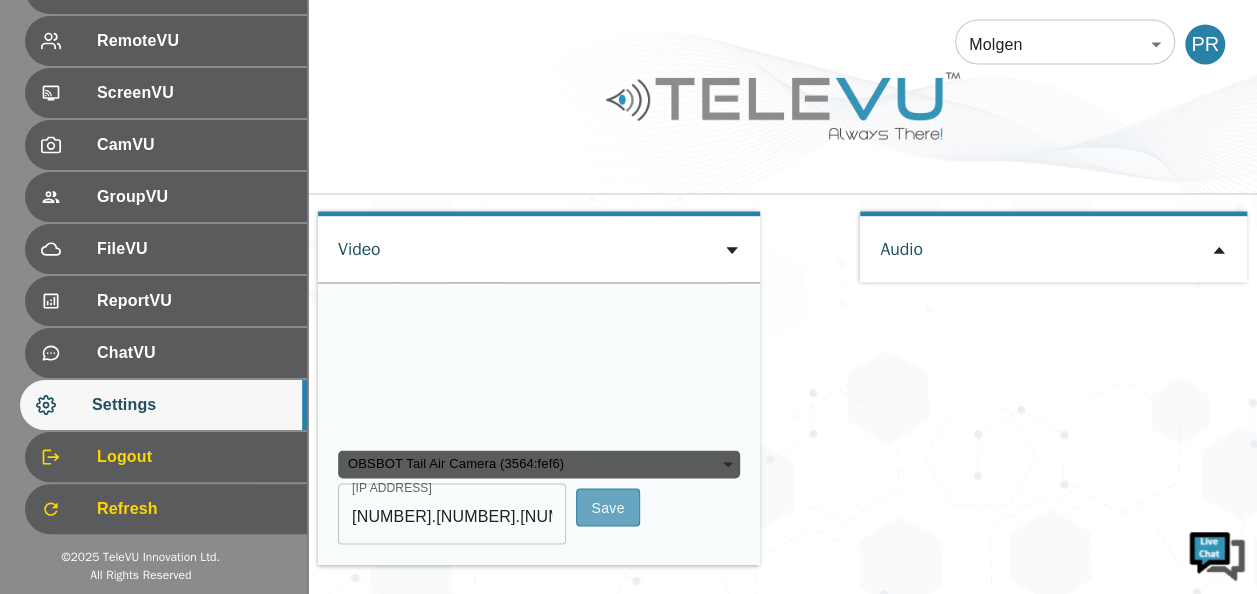 click on "Save" at bounding box center [608, 507] 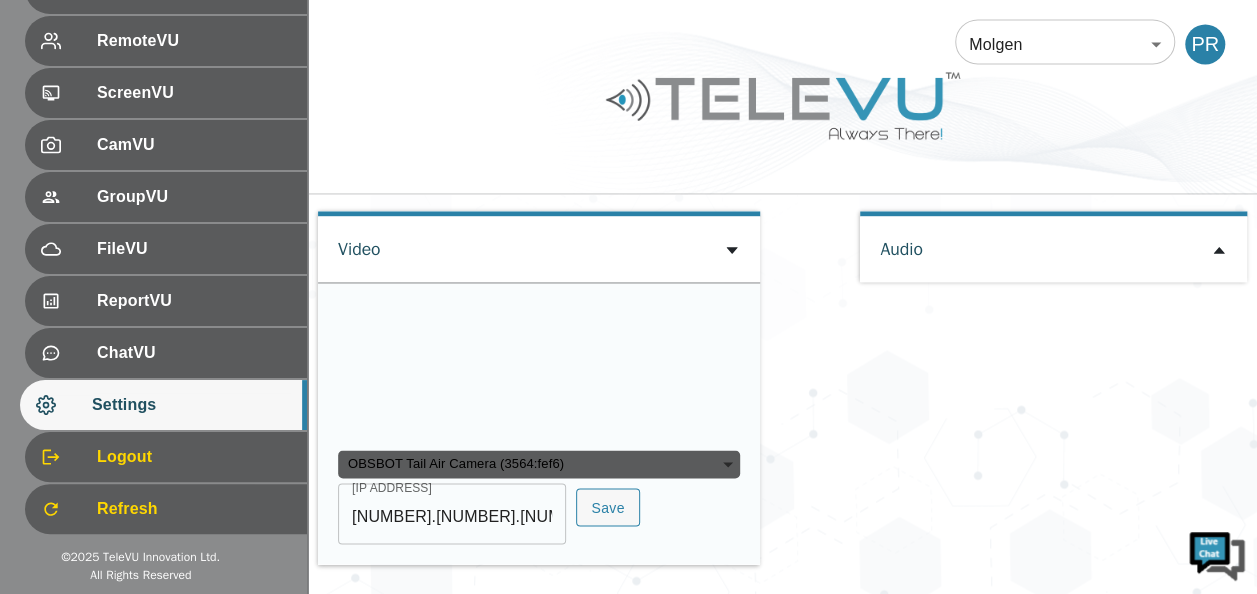 scroll, scrollTop: 0, scrollLeft: 0, axis: both 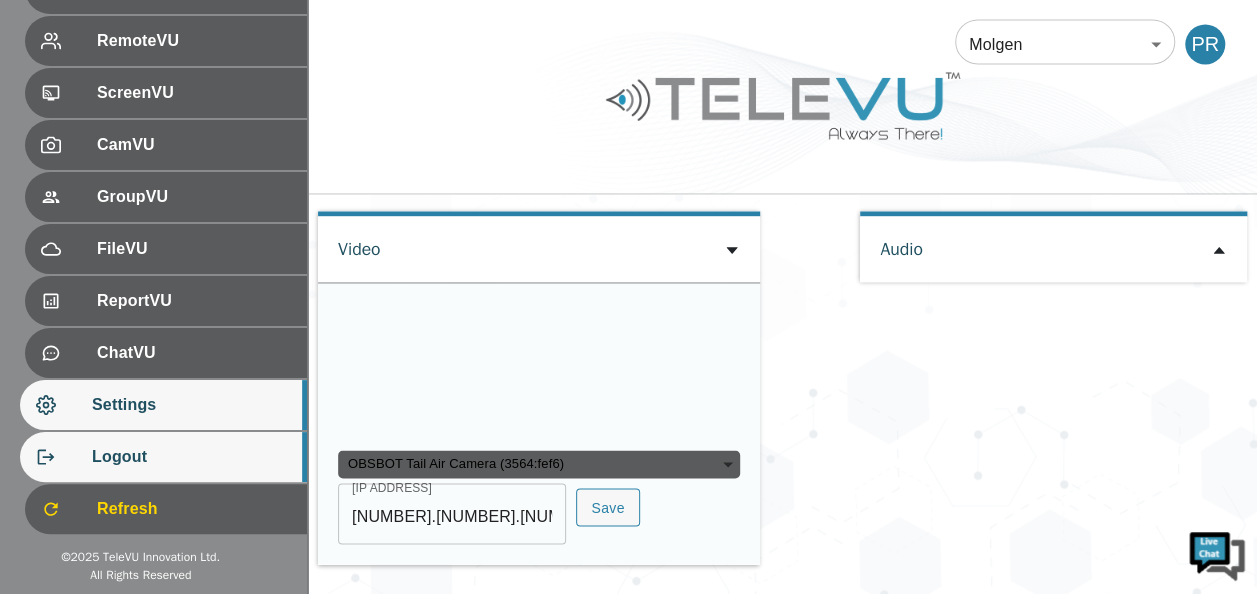 click on "Logout" at bounding box center (191, 457) 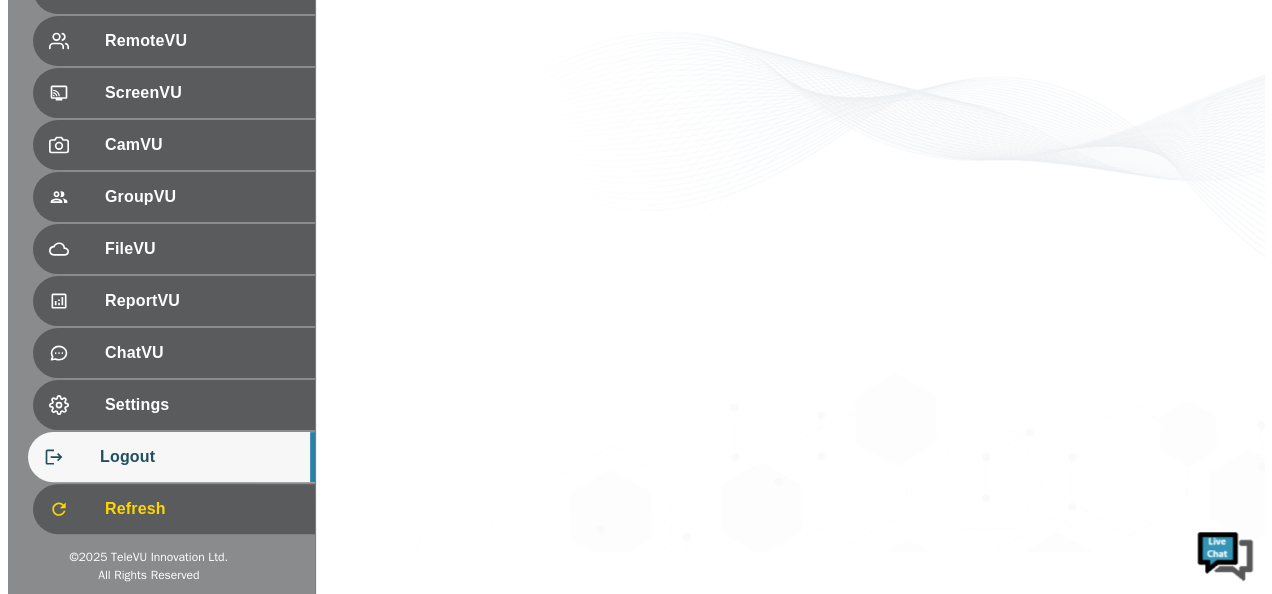 scroll, scrollTop: 0, scrollLeft: 0, axis: both 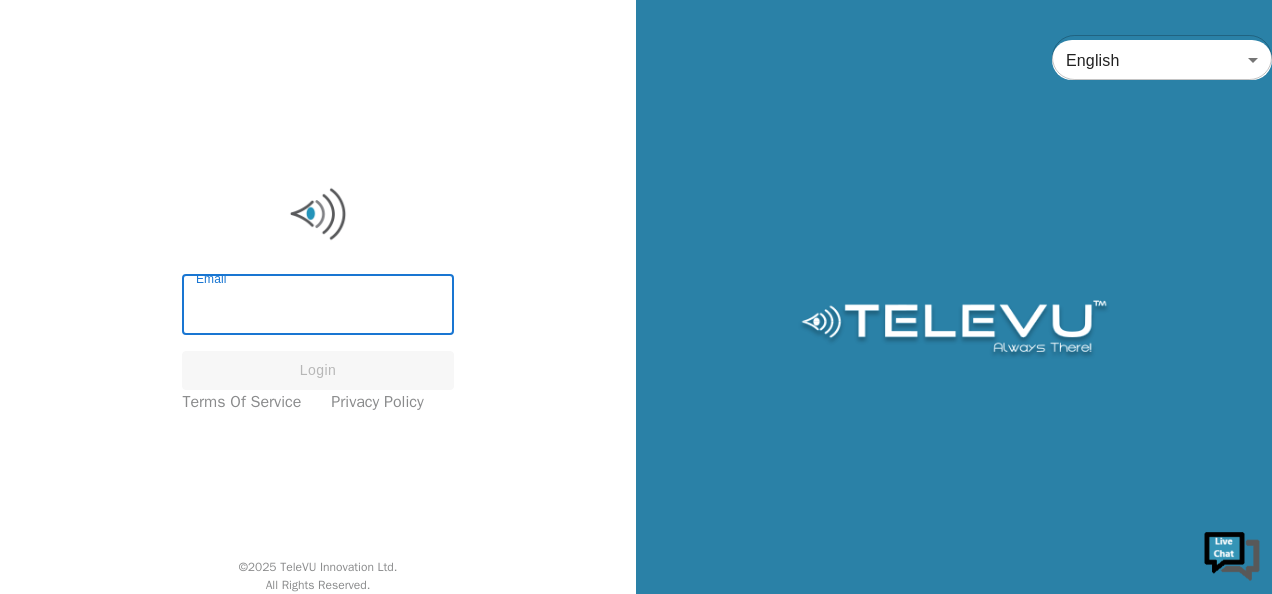 click on "Email" at bounding box center [317, 307] 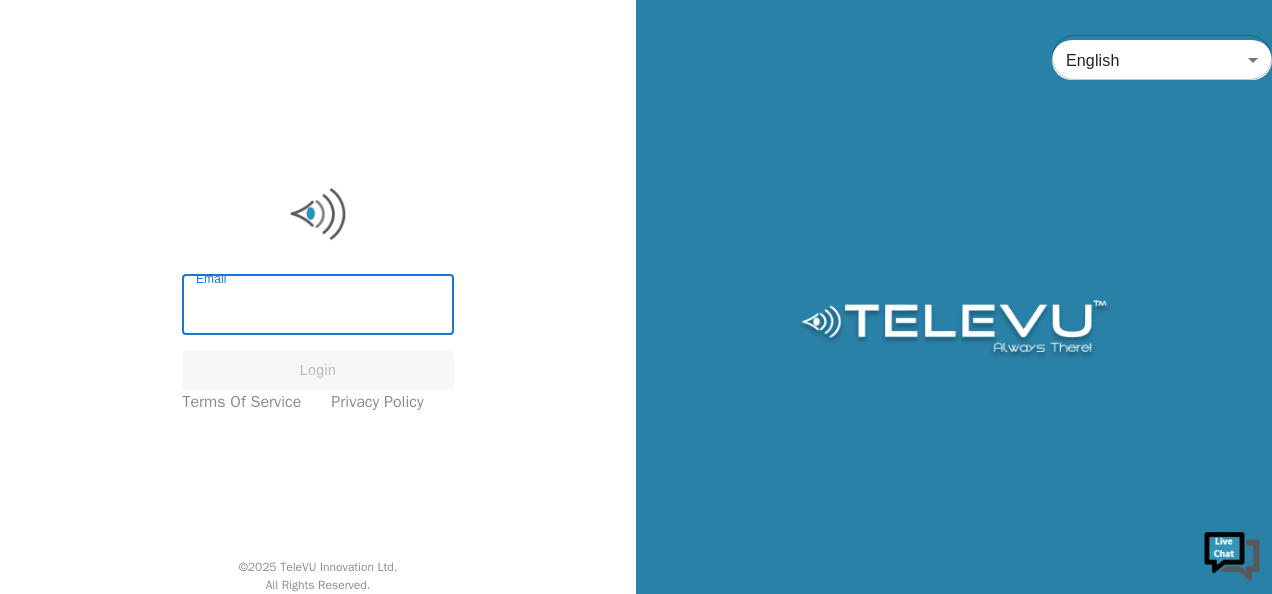 type on "screenvu+molgen@televu.ca" 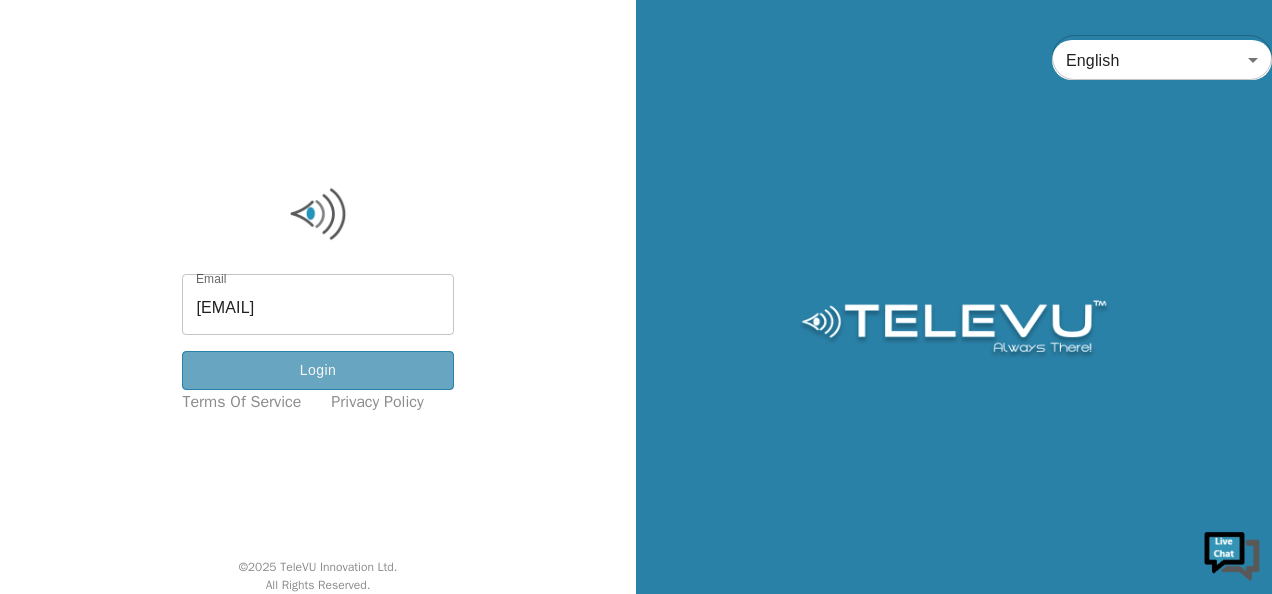 click on "Login" at bounding box center [317, 370] 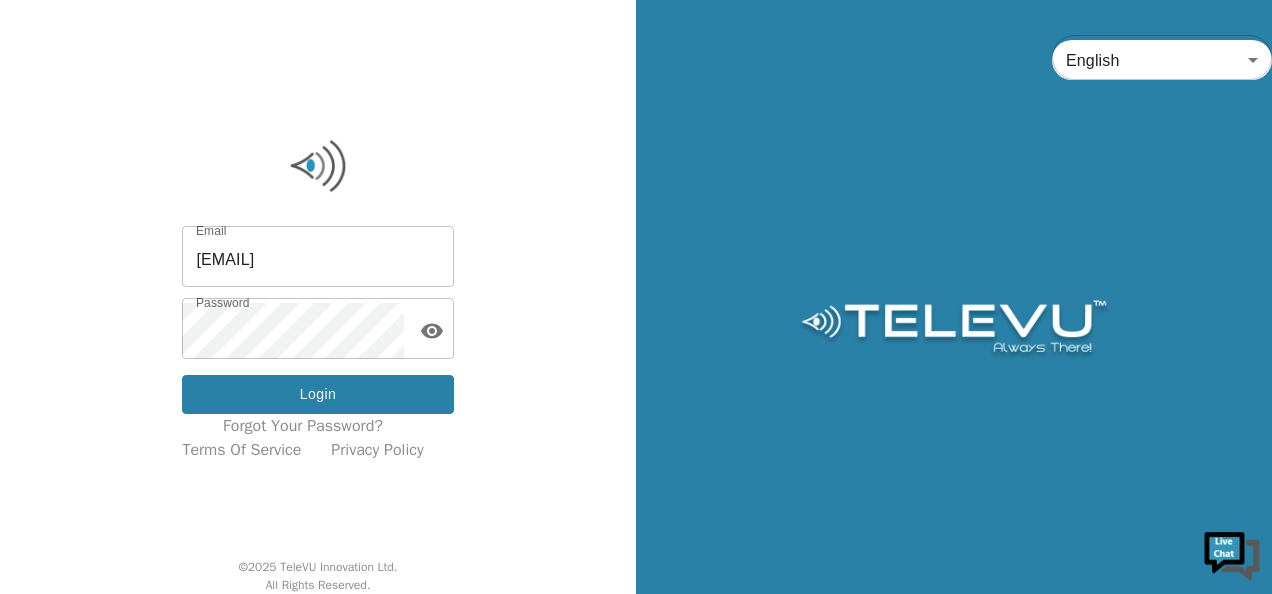 click on "Login" at bounding box center (317, 394) 